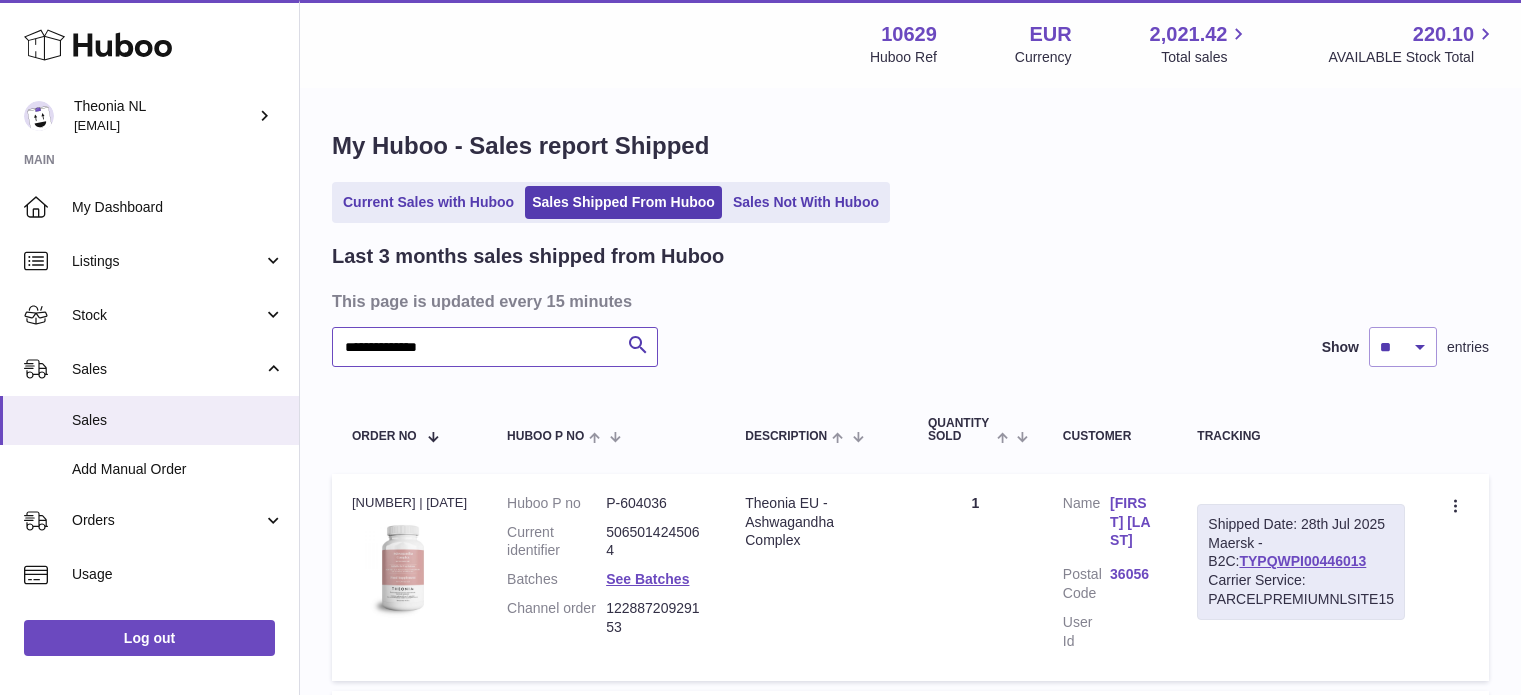 scroll, scrollTop: 152, scrollLeft: 0, axis: vertical 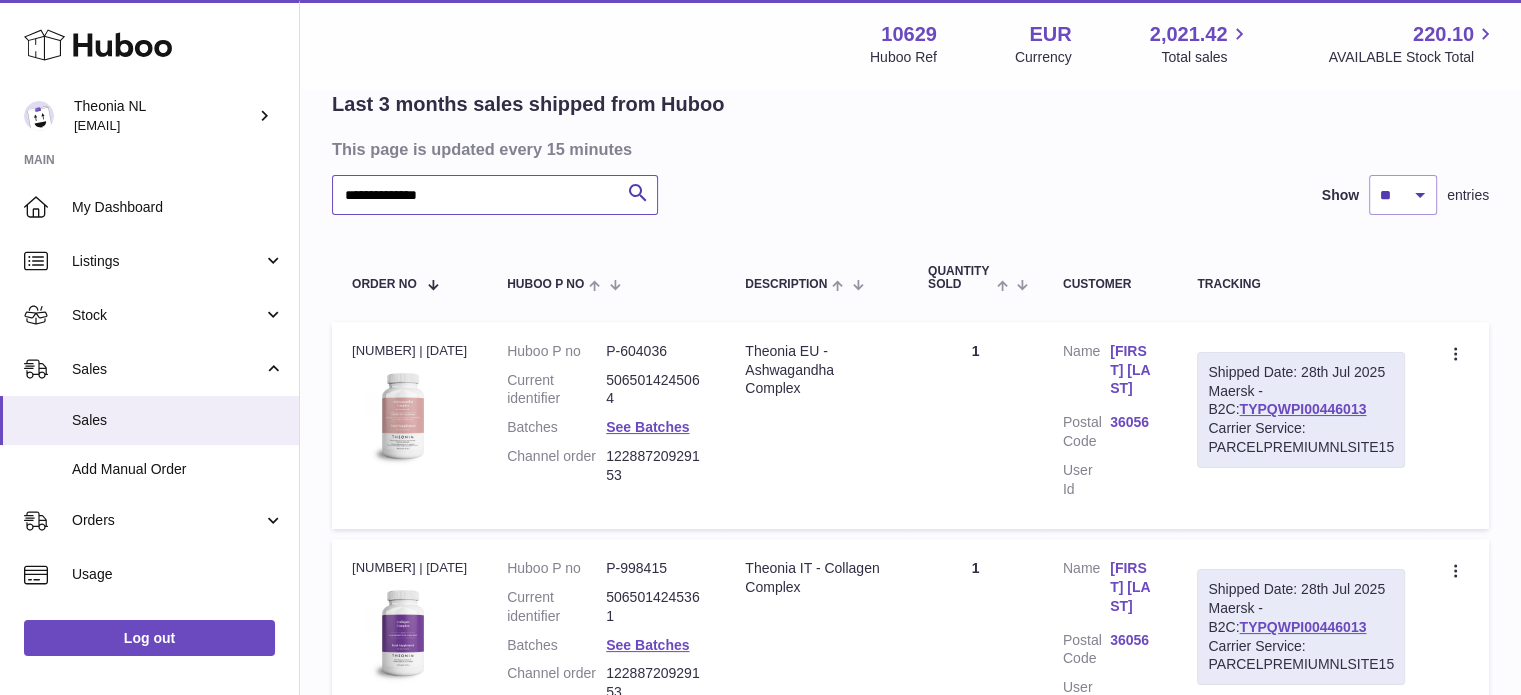 drag, startPoint x: 0, startPoint y: 0, endPoint x: 0, endPoint y: 169, distance: 169 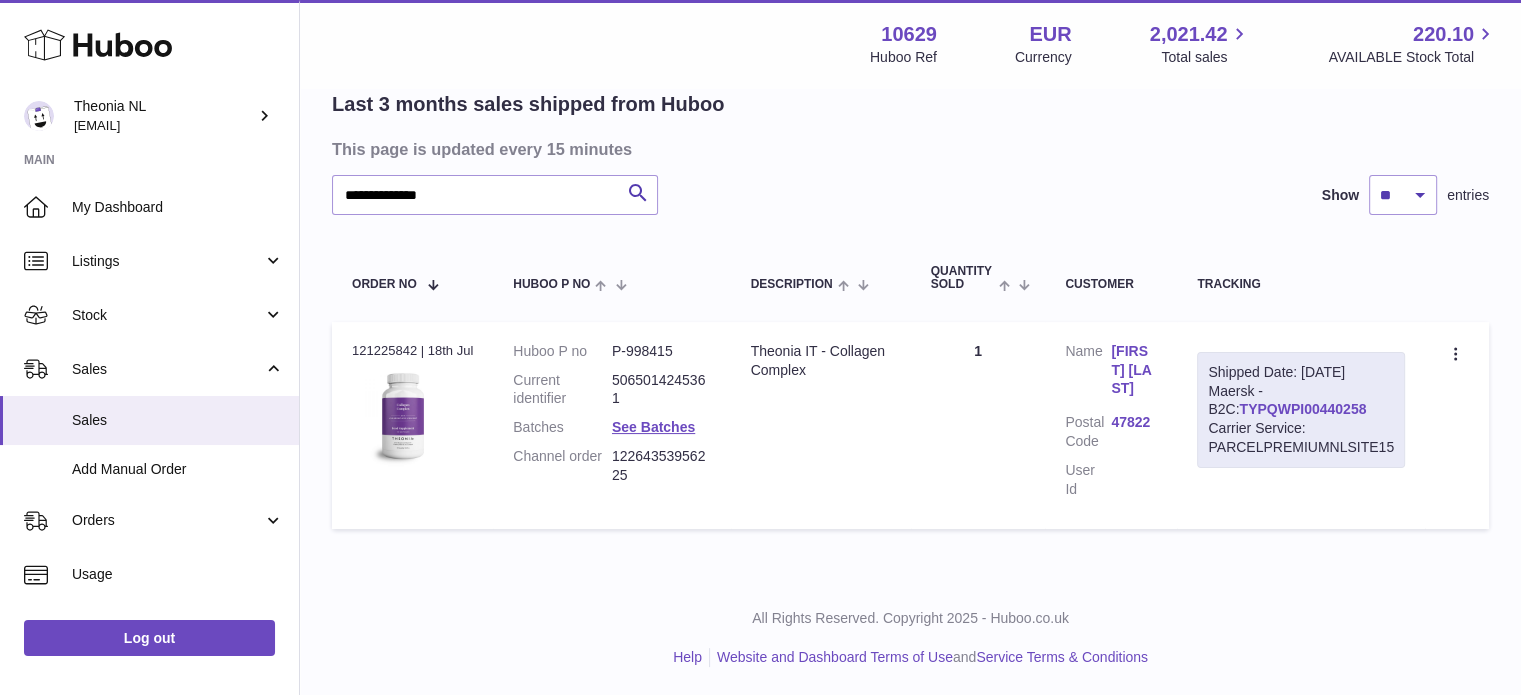 click on "TYPQWPI00440258" at bounding box center (1302, 409) 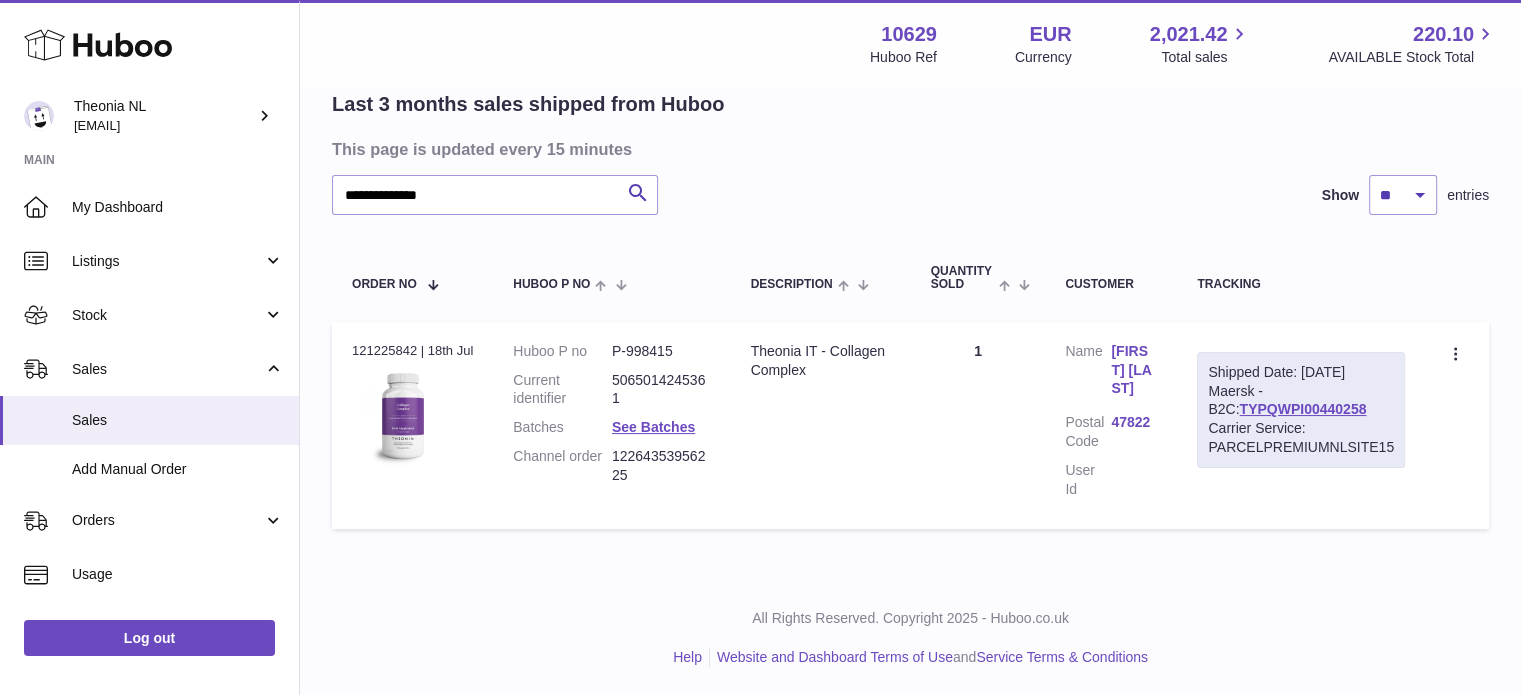 scroll, scrollTop: 0, scrollLeft: 0, axis: both 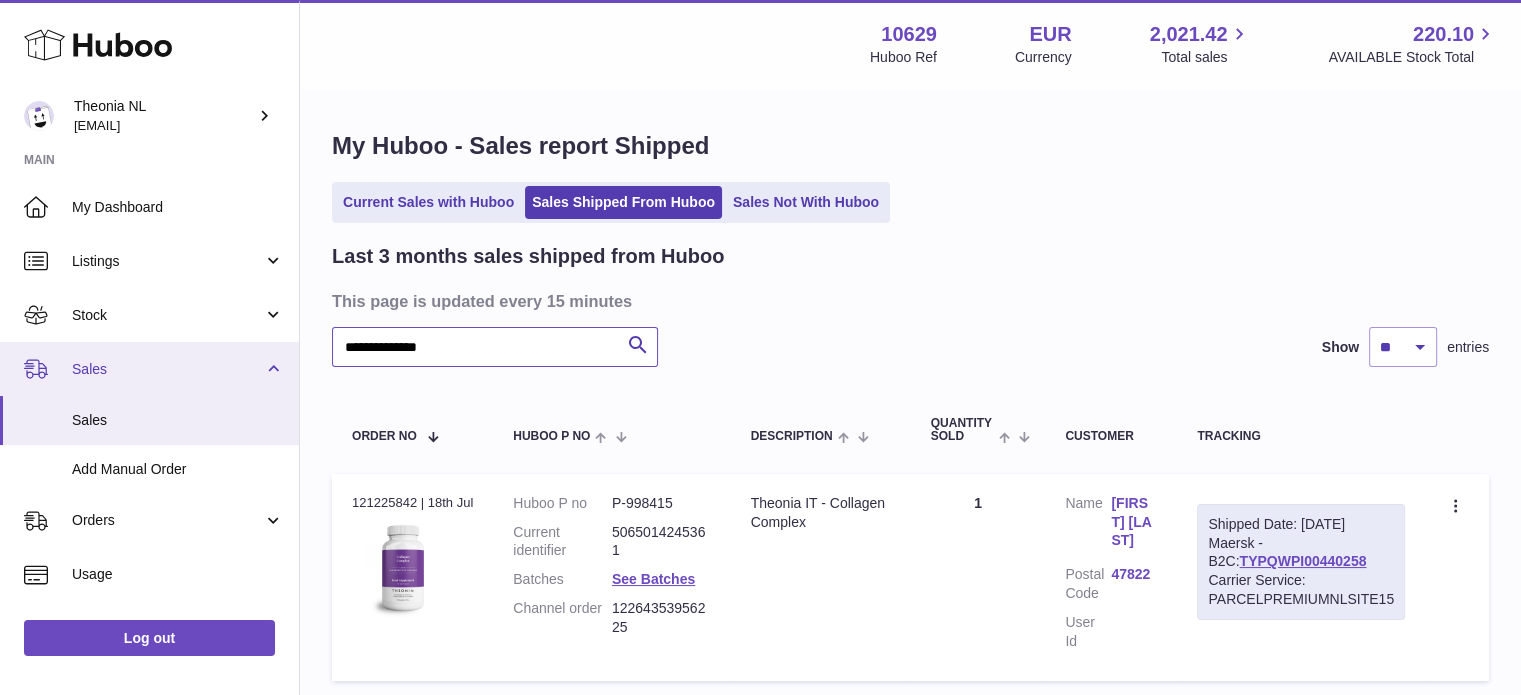 drag, startPoint x: 195, startPoint y: 345, endPoint x: 180, endPoint y: 345, distance: 15 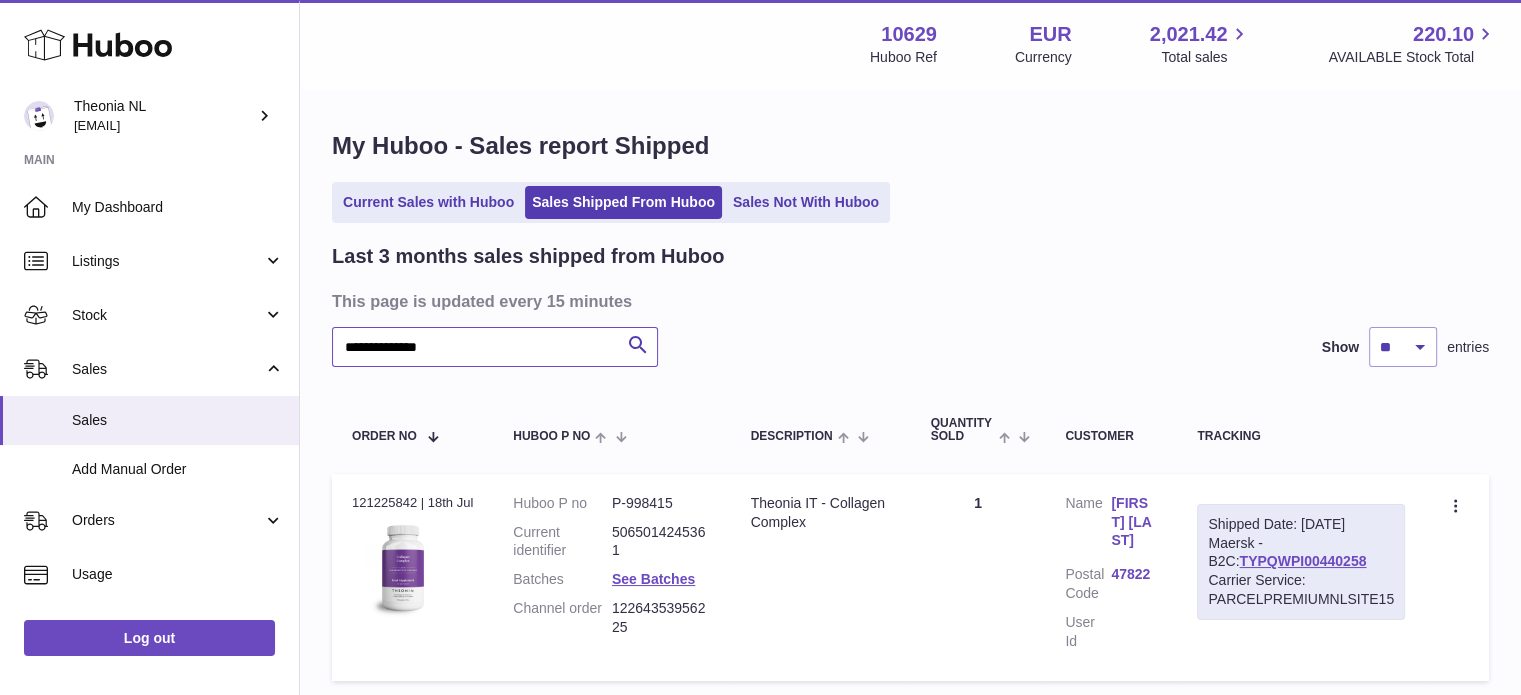 paste 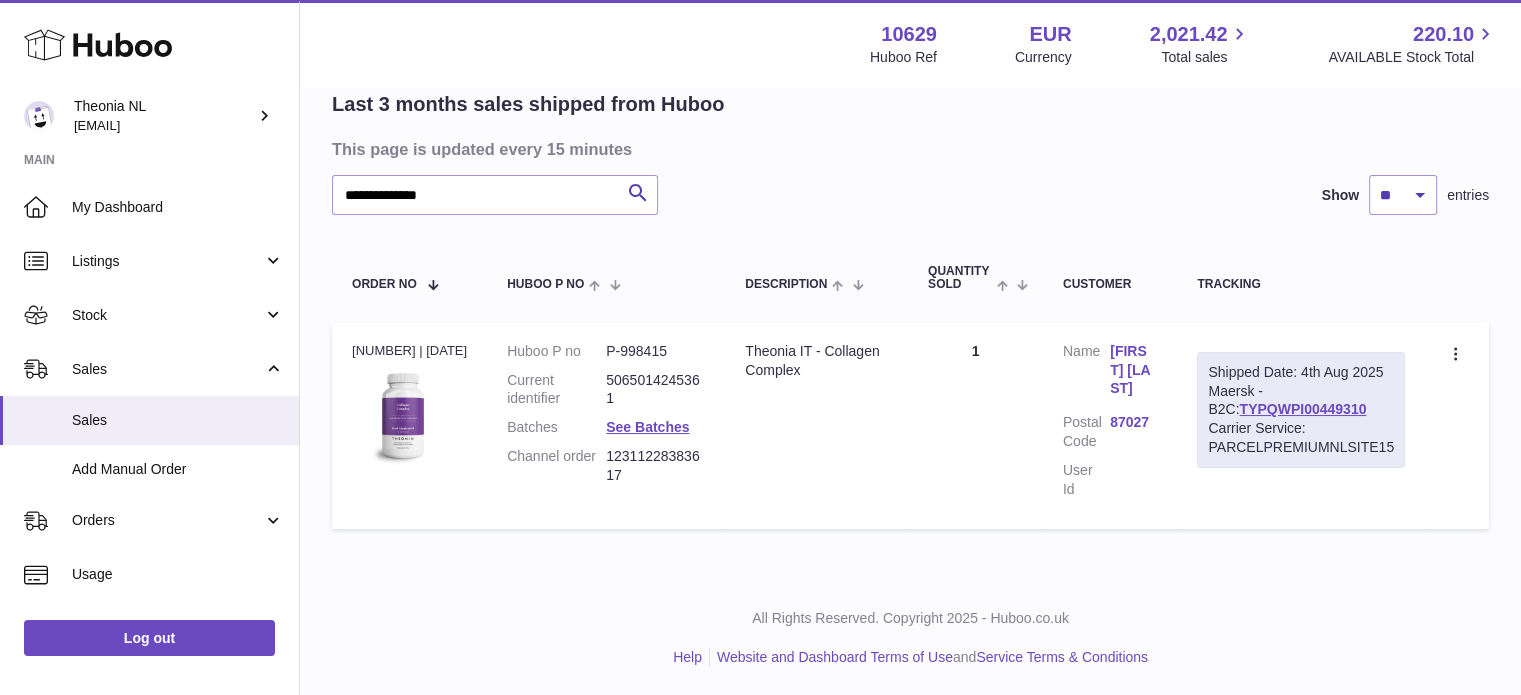 click on "Andrea Signorelli" at bounding box center [1133, 370] 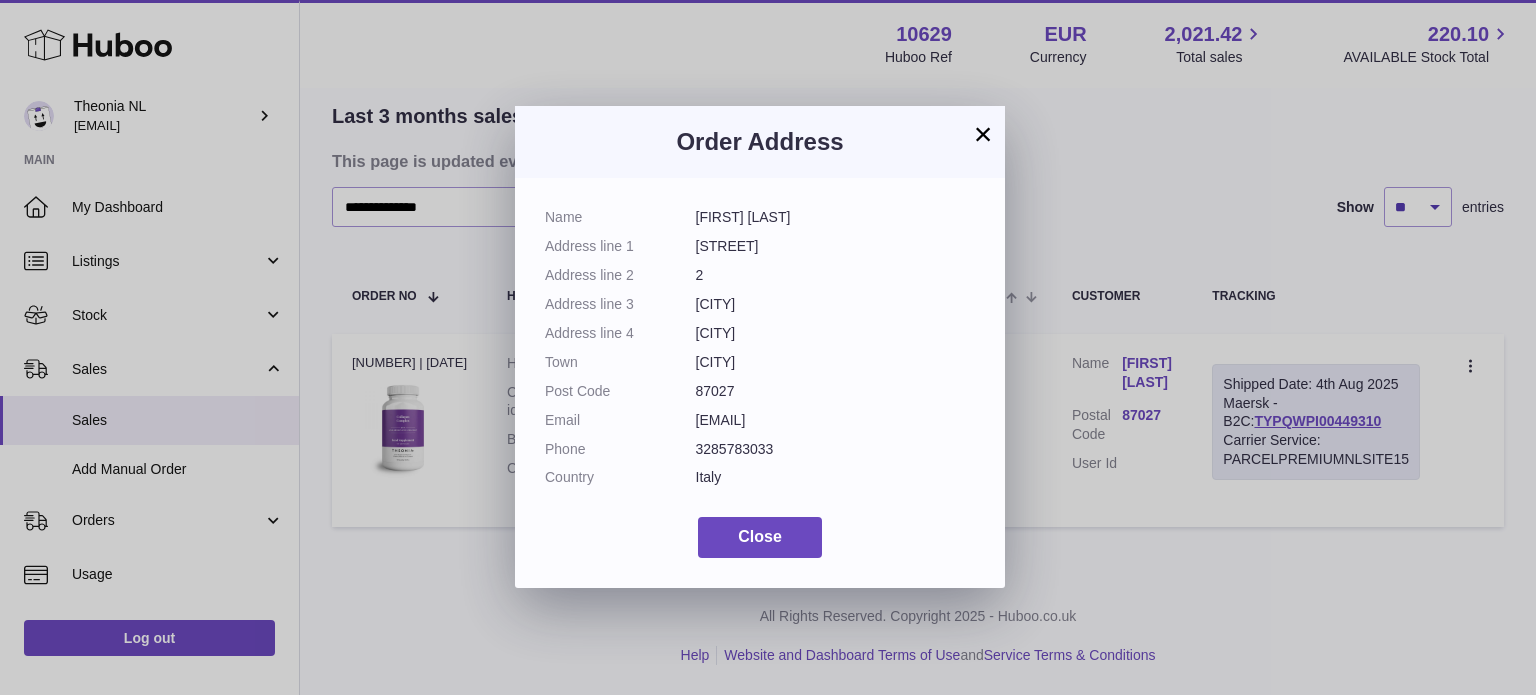 click on "×" at bounding box center (983, 134) 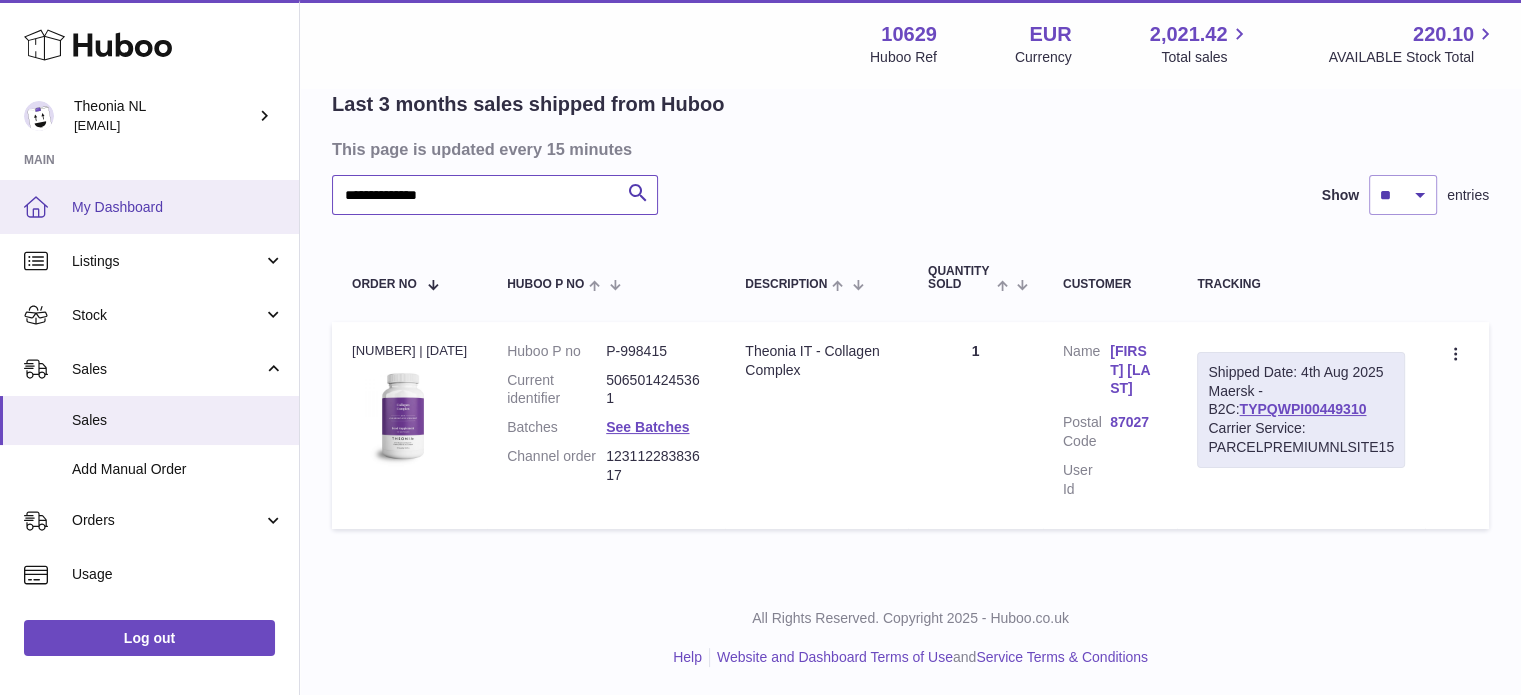 drag, startPoint x: 600, startPoint y: 212, endPoint x: 99, endPoint y: 218, distance: 501.03592 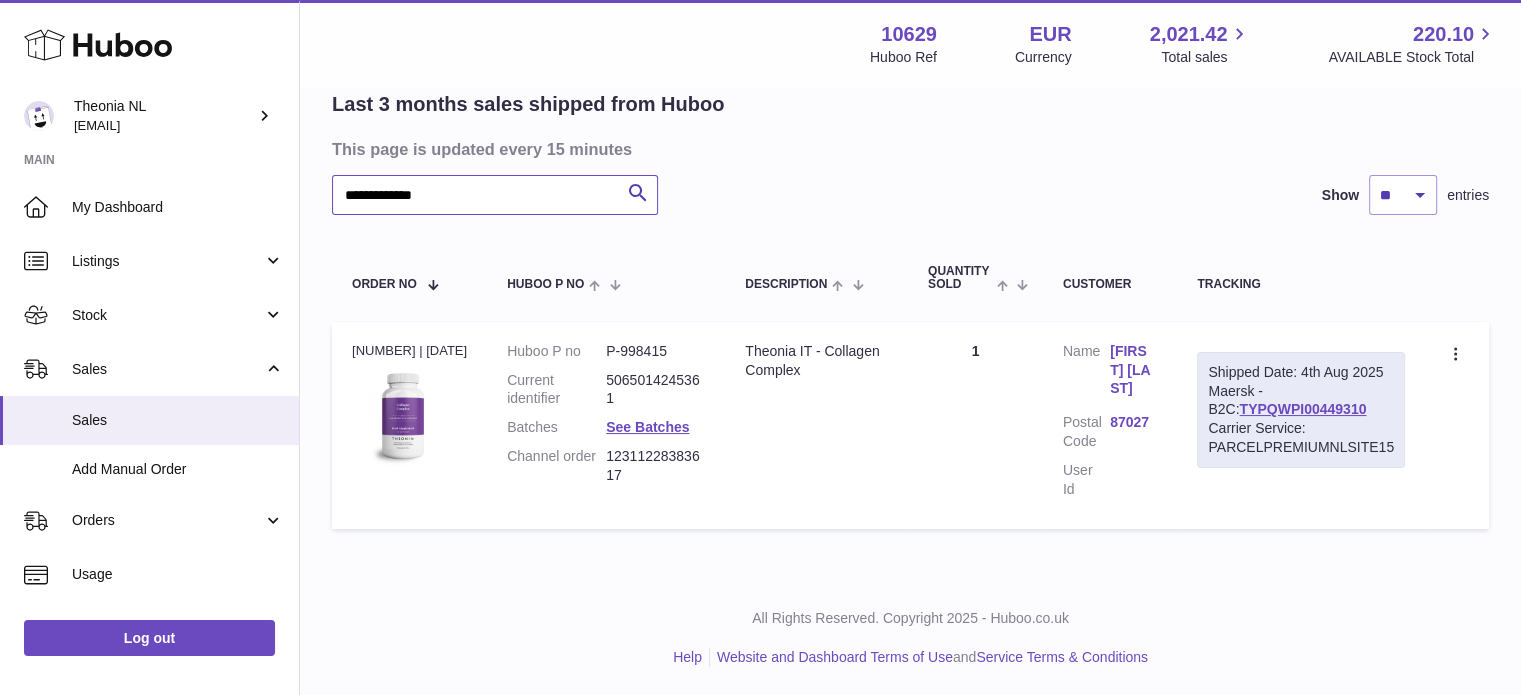 scroll, scrollTop: 0, scrollLeft: 0, axis: both 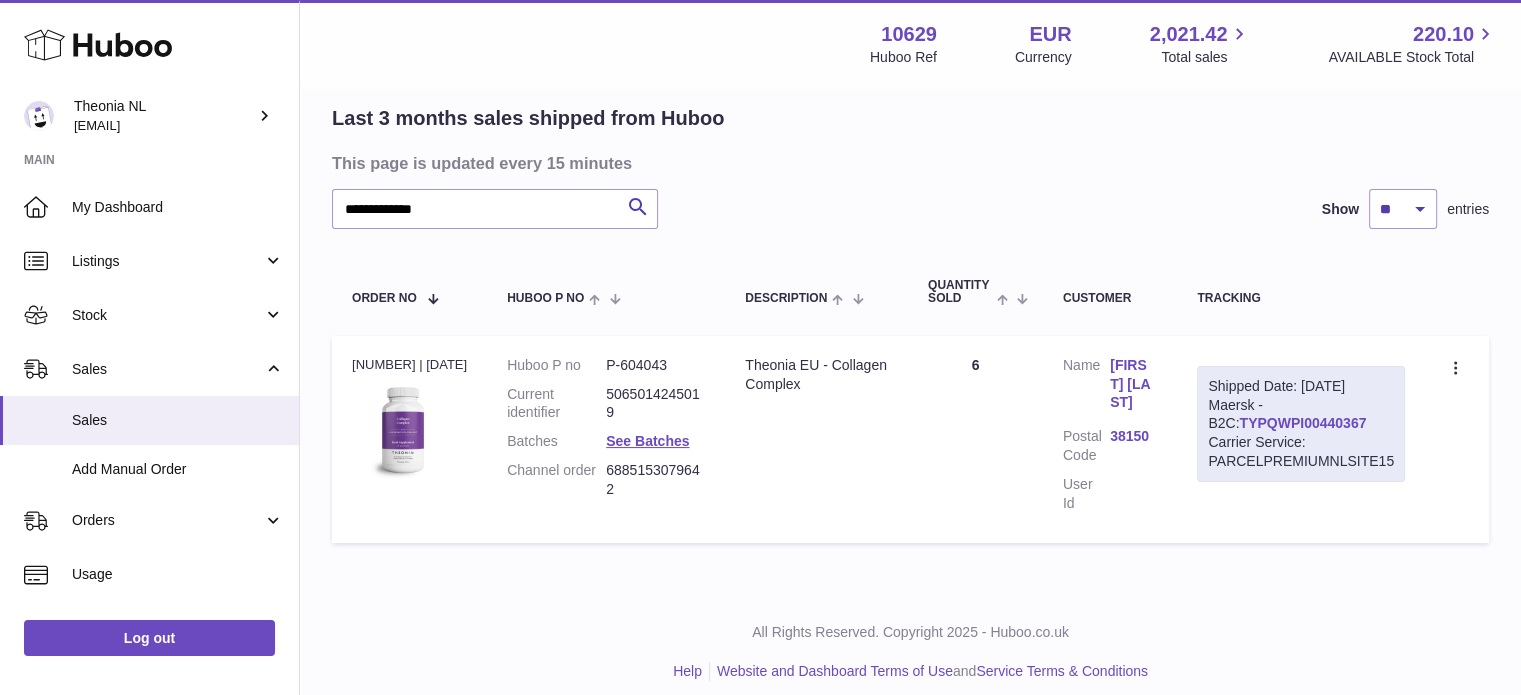 click on "TYPQWPI00440367" at bounding box center (1302, 423) 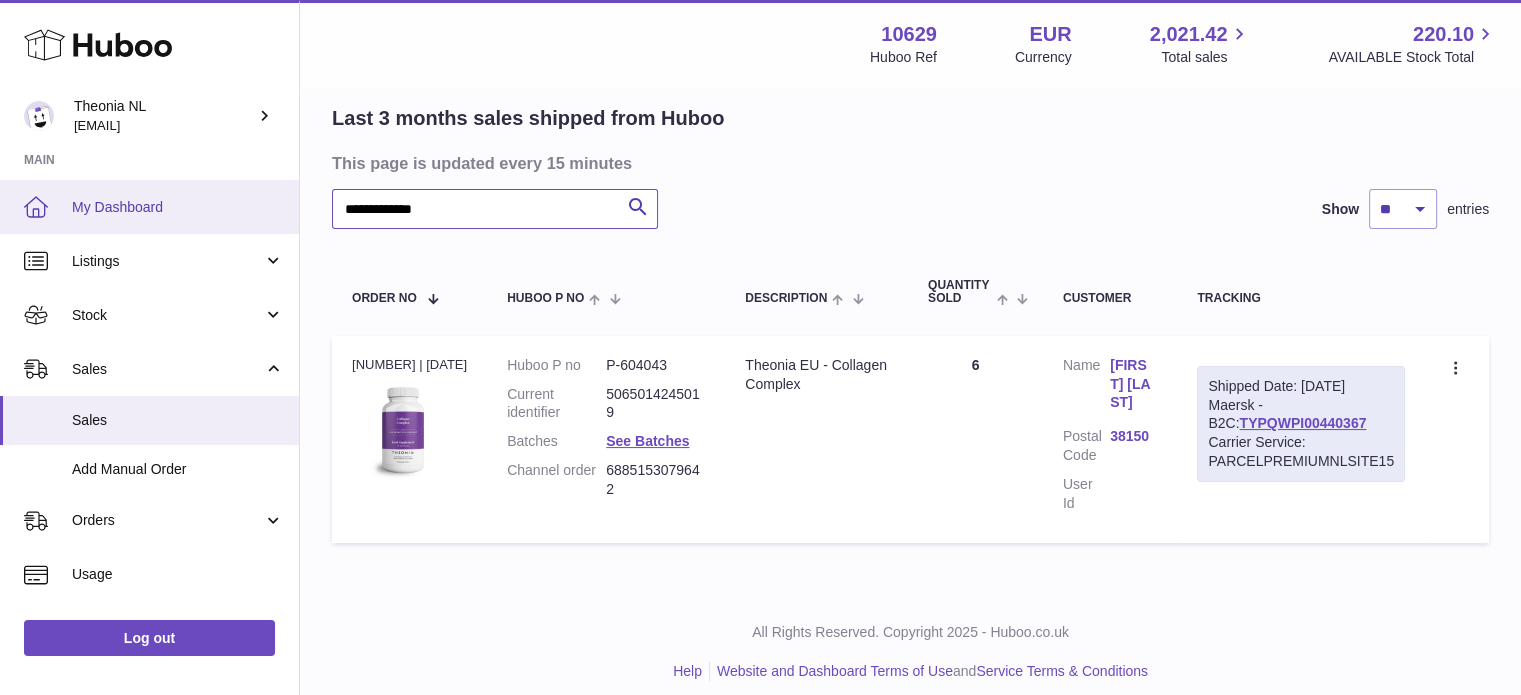 drag, startPoint x: 19, startPoint y: 219, endPoint x: 486, endPoint y: 253, distance: 468.23605 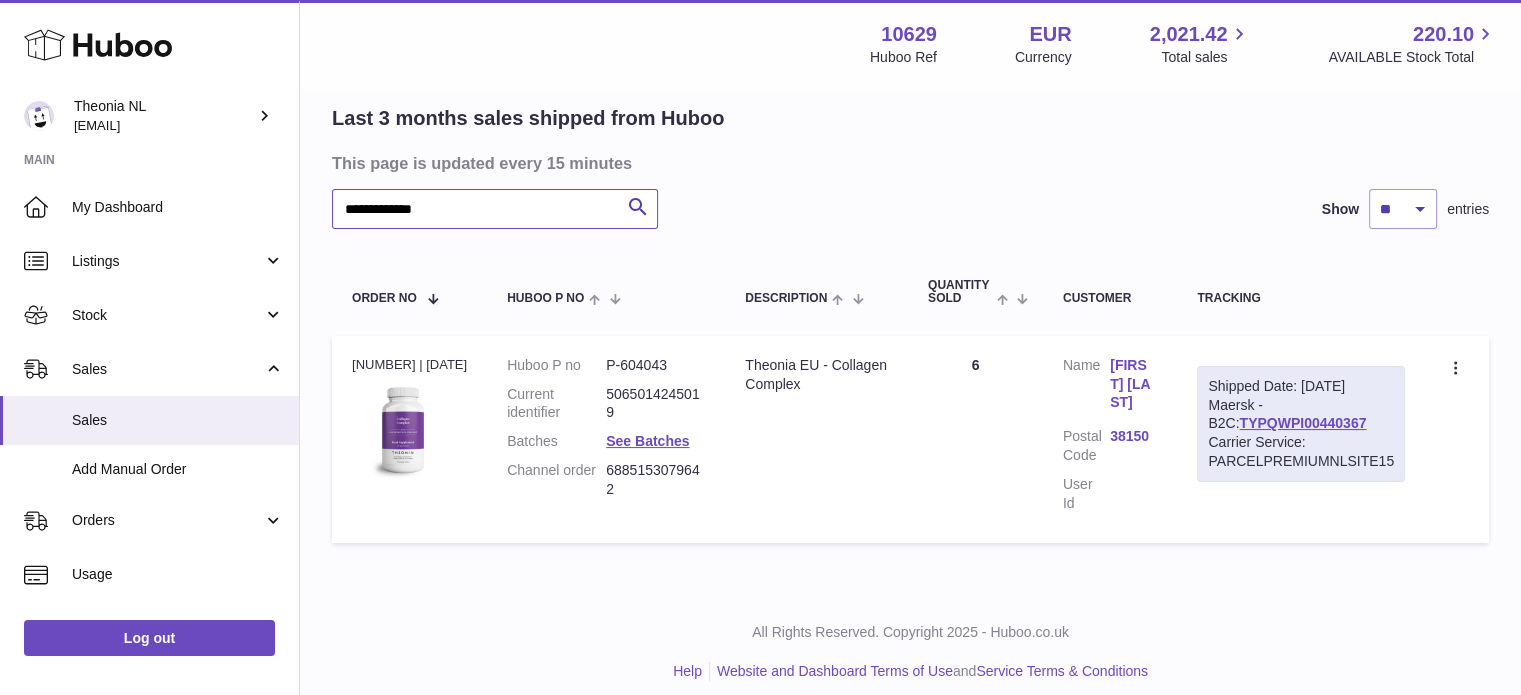 paste on "*" 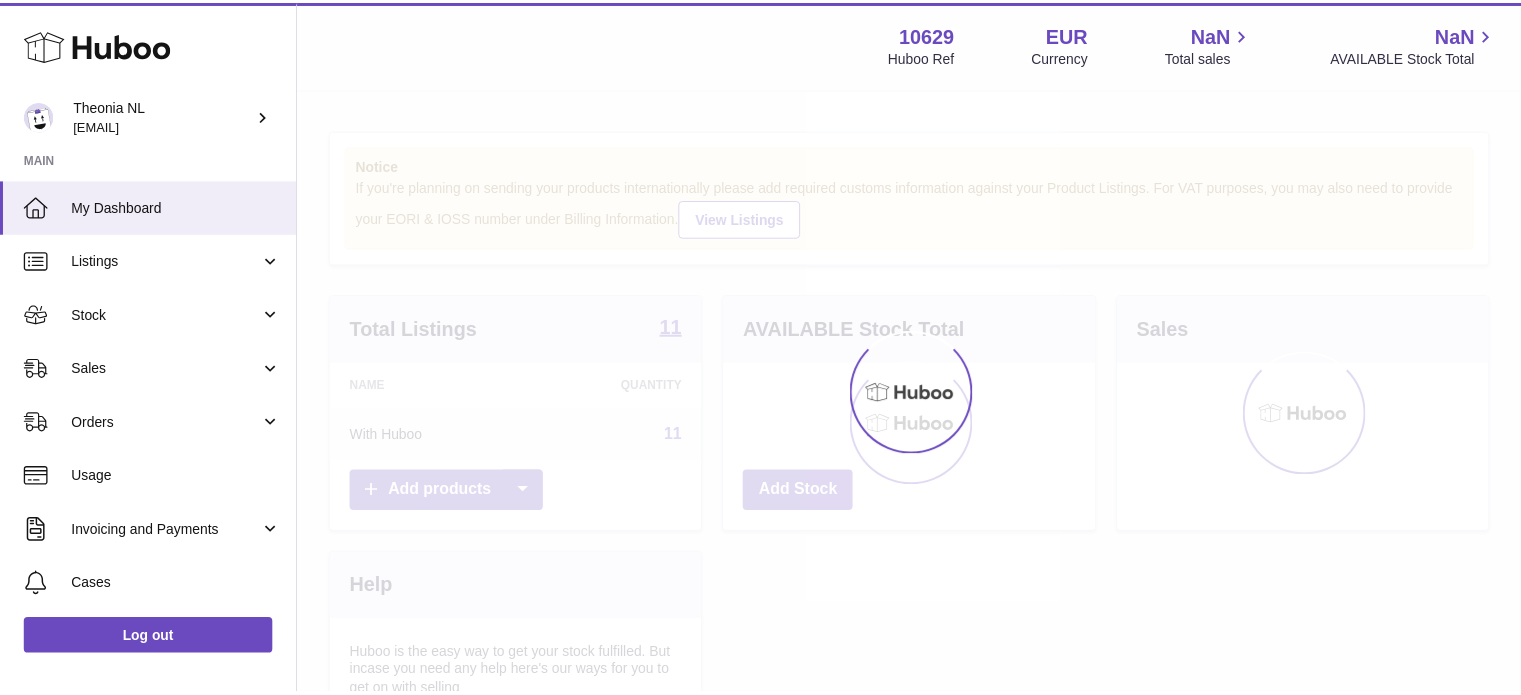 scroll, scrollTop: 0, scrollLeft: 0, axis: both 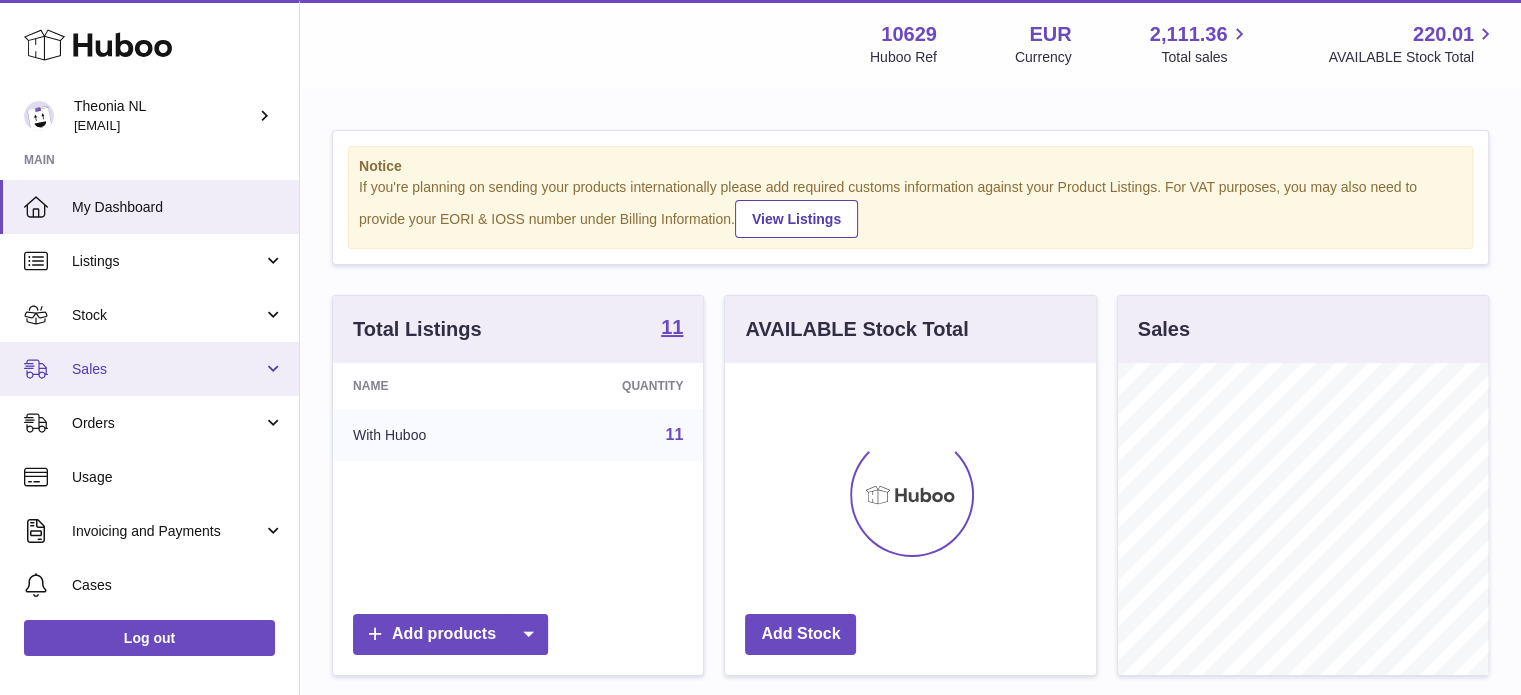 click on "Sales" at bounding box center [167, 369] 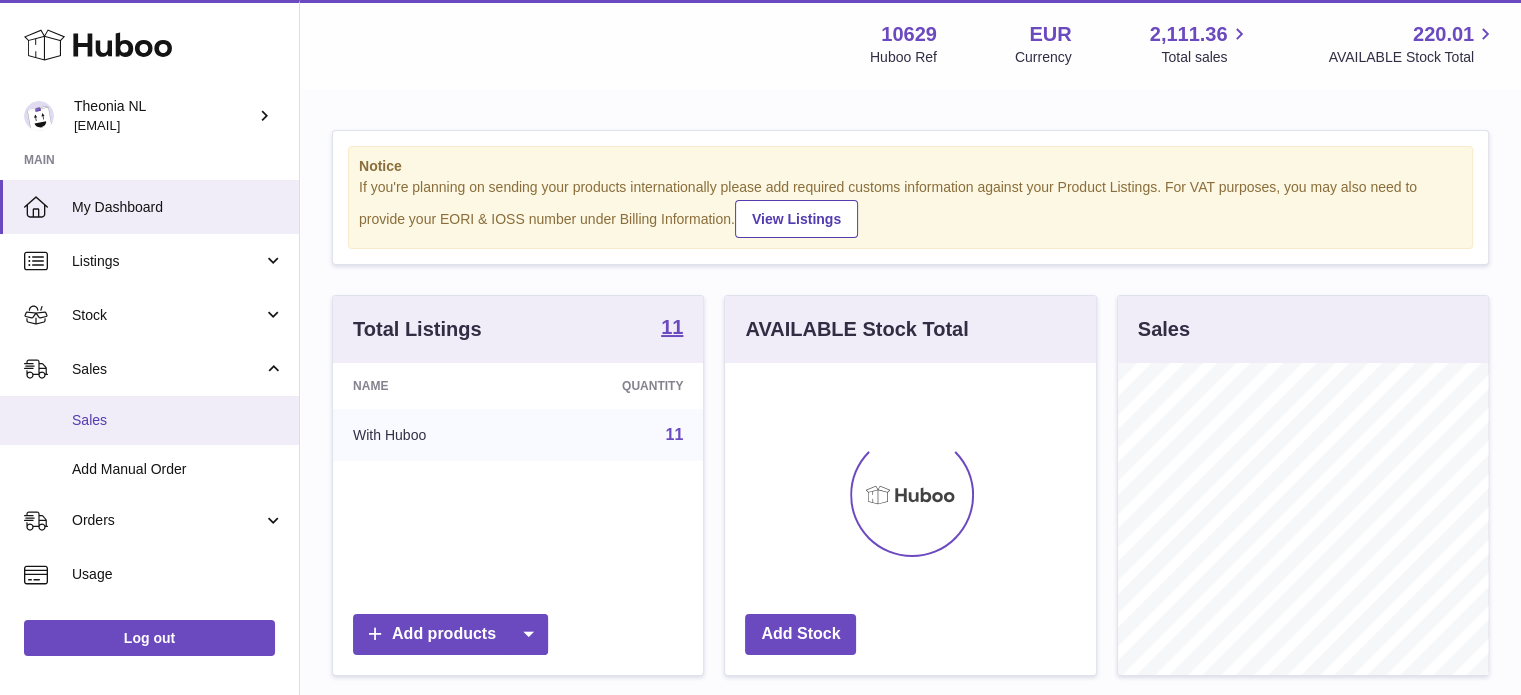 click on "Sales" at bounding box center [178, 420] 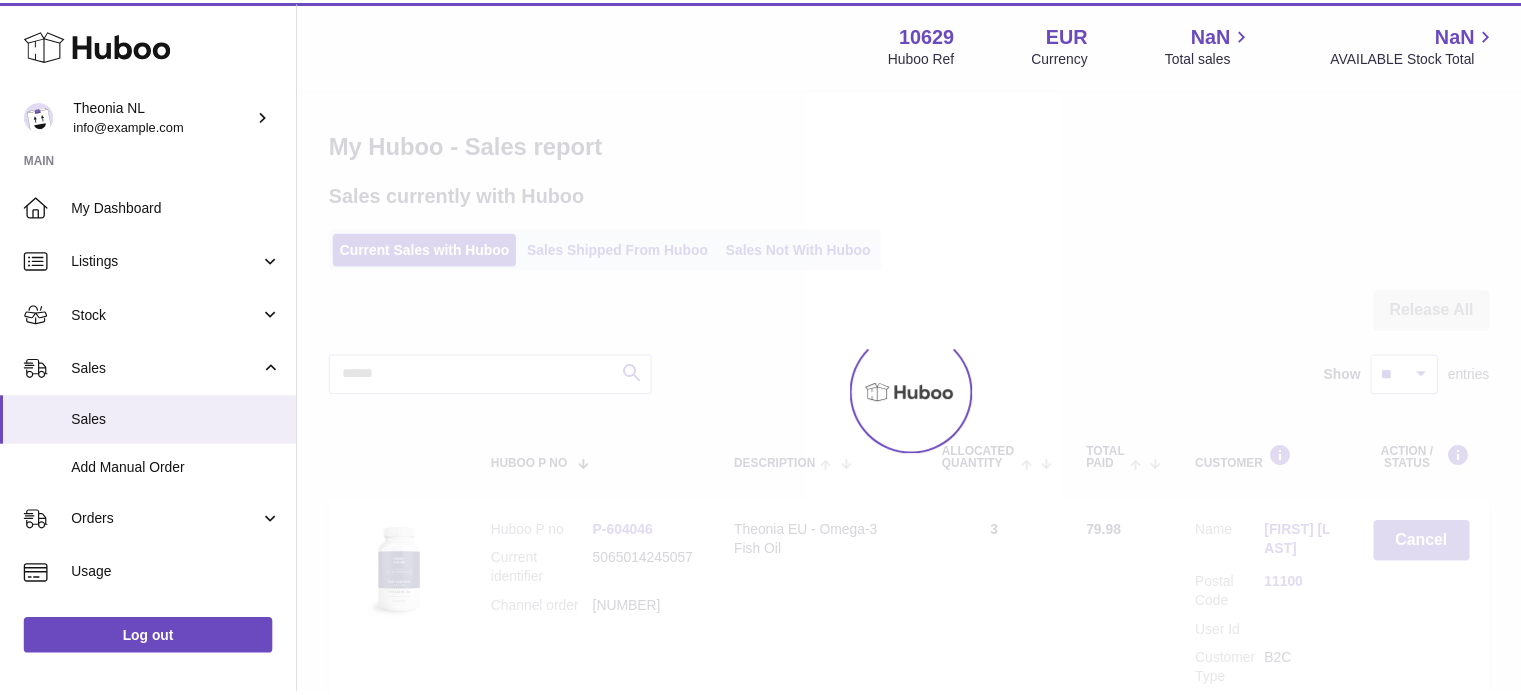 scroll, scrollTop: 0, scrollLeft: 0, axis: both 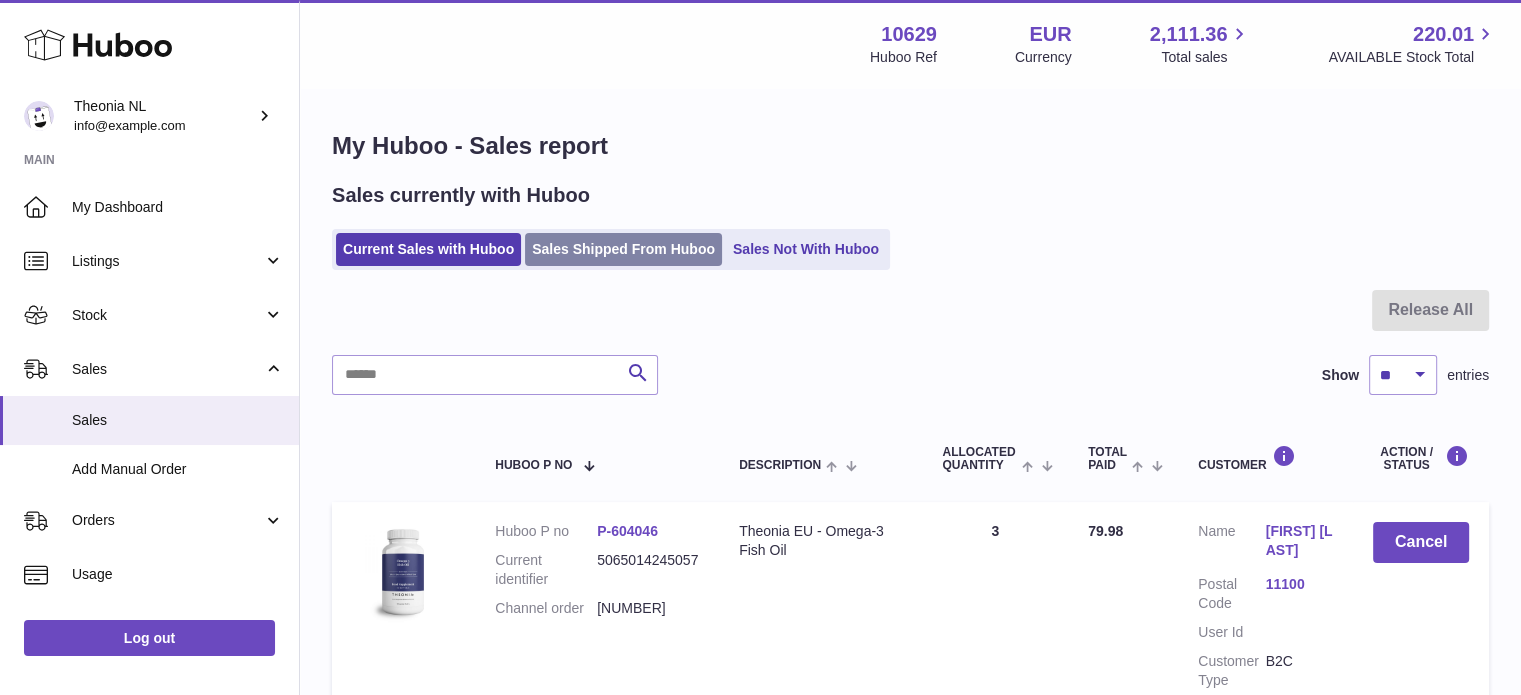click on "Sales Shipped From Huboo" at bounding box center (623, 249) 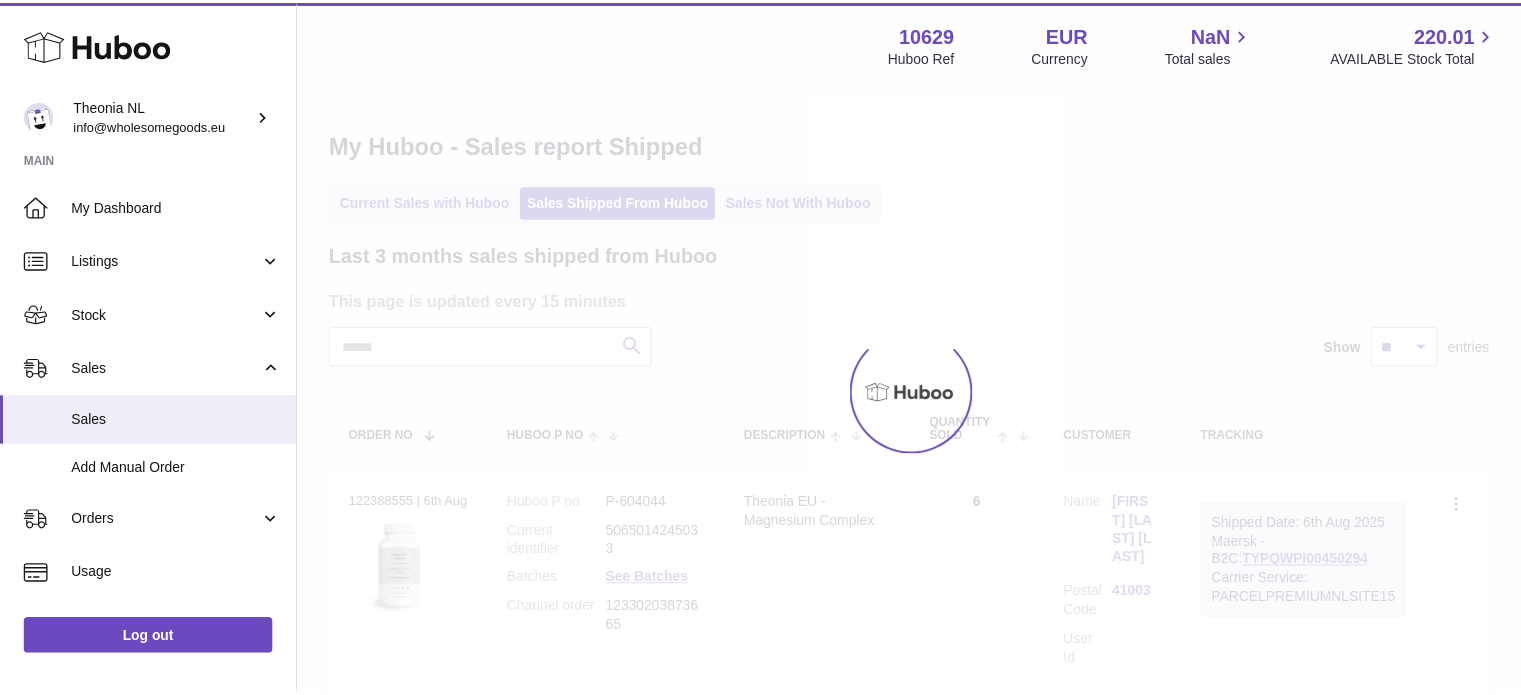 scroll, scrollTop: 0, scrollLeft: 0, axis: both 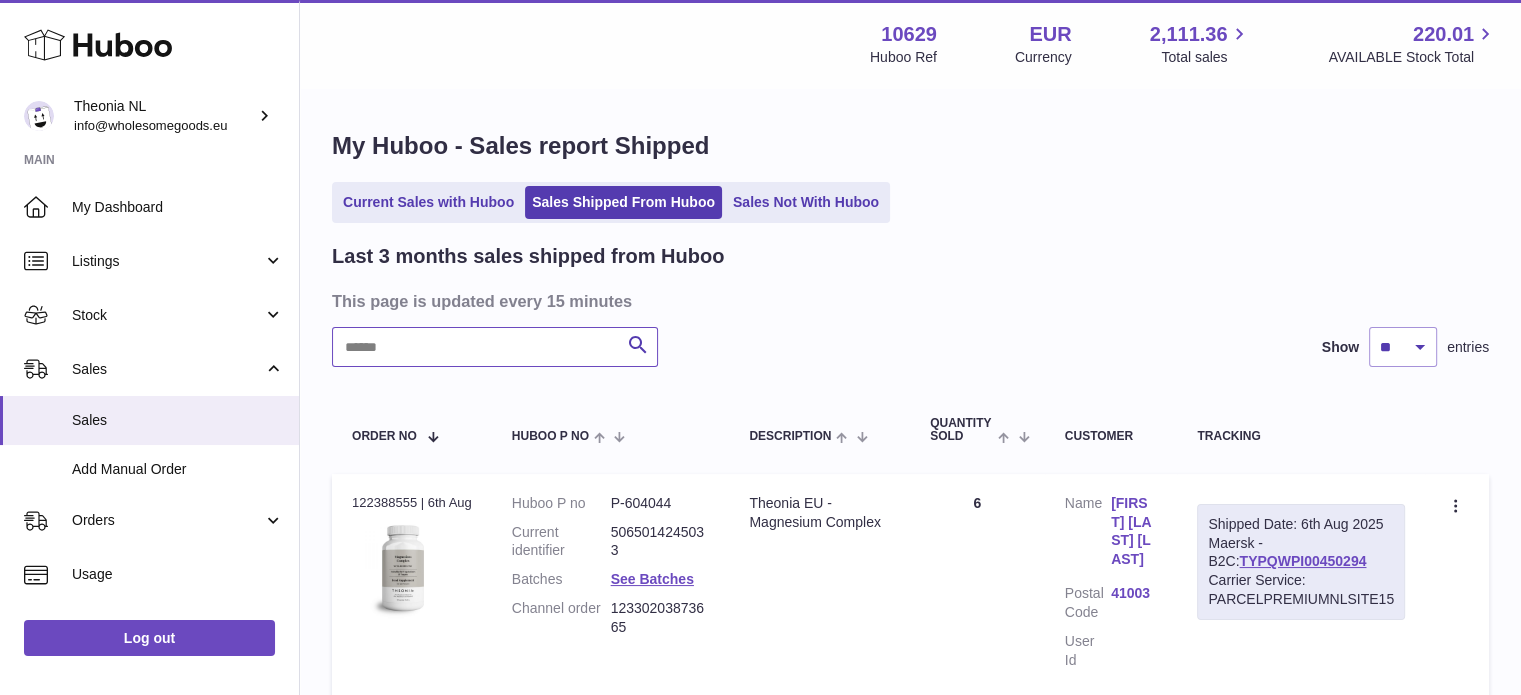 click at bounding box center (495, 347) 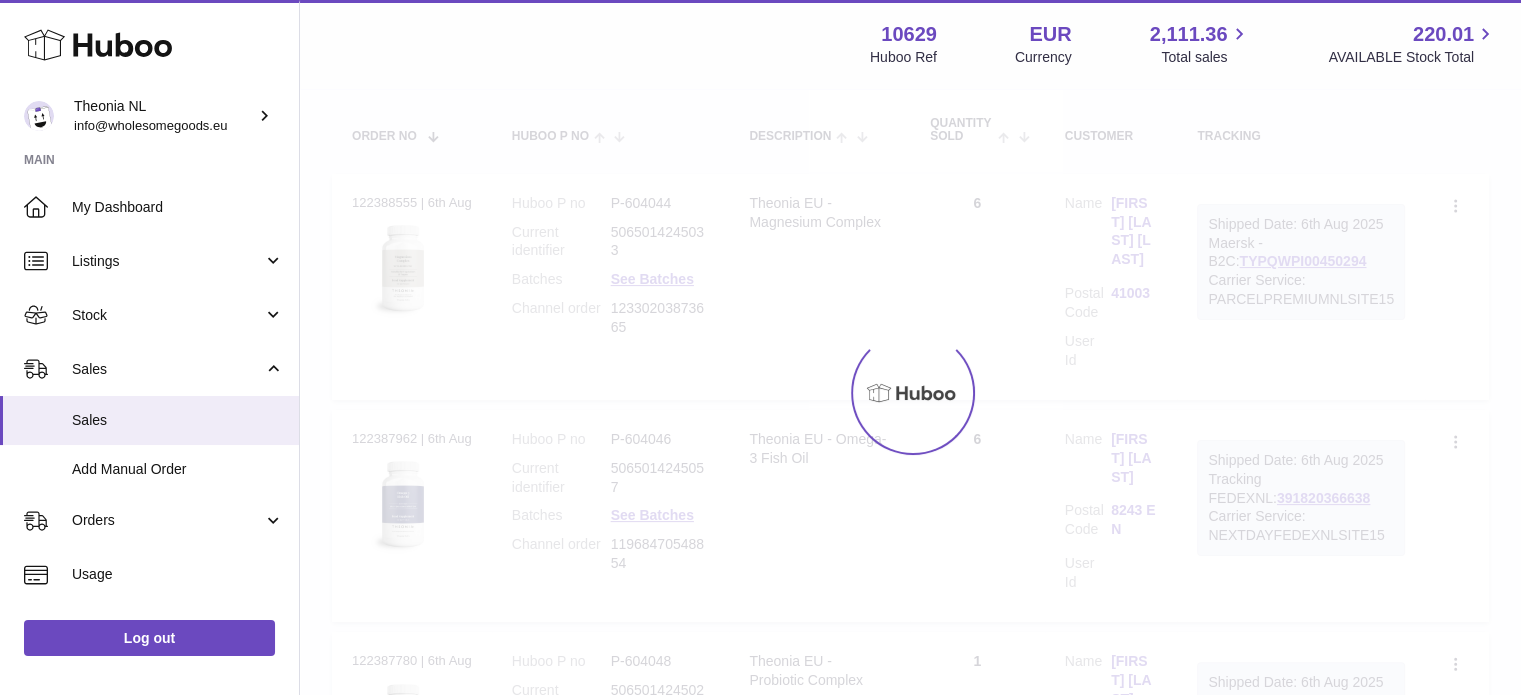 scroll, scrollTop: 138, scrollLeft: 0, axis: vertical 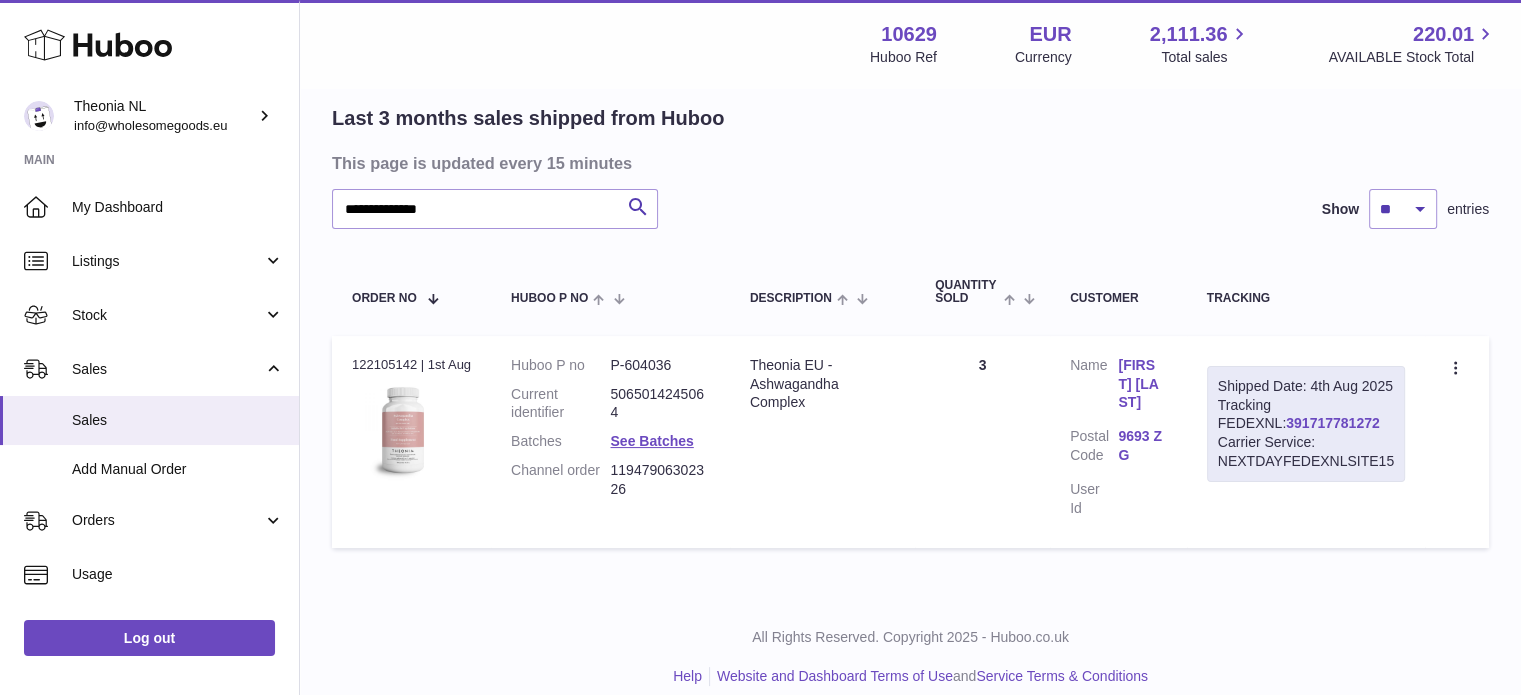 click on "391717781272" at bounding box center [1332, 423] 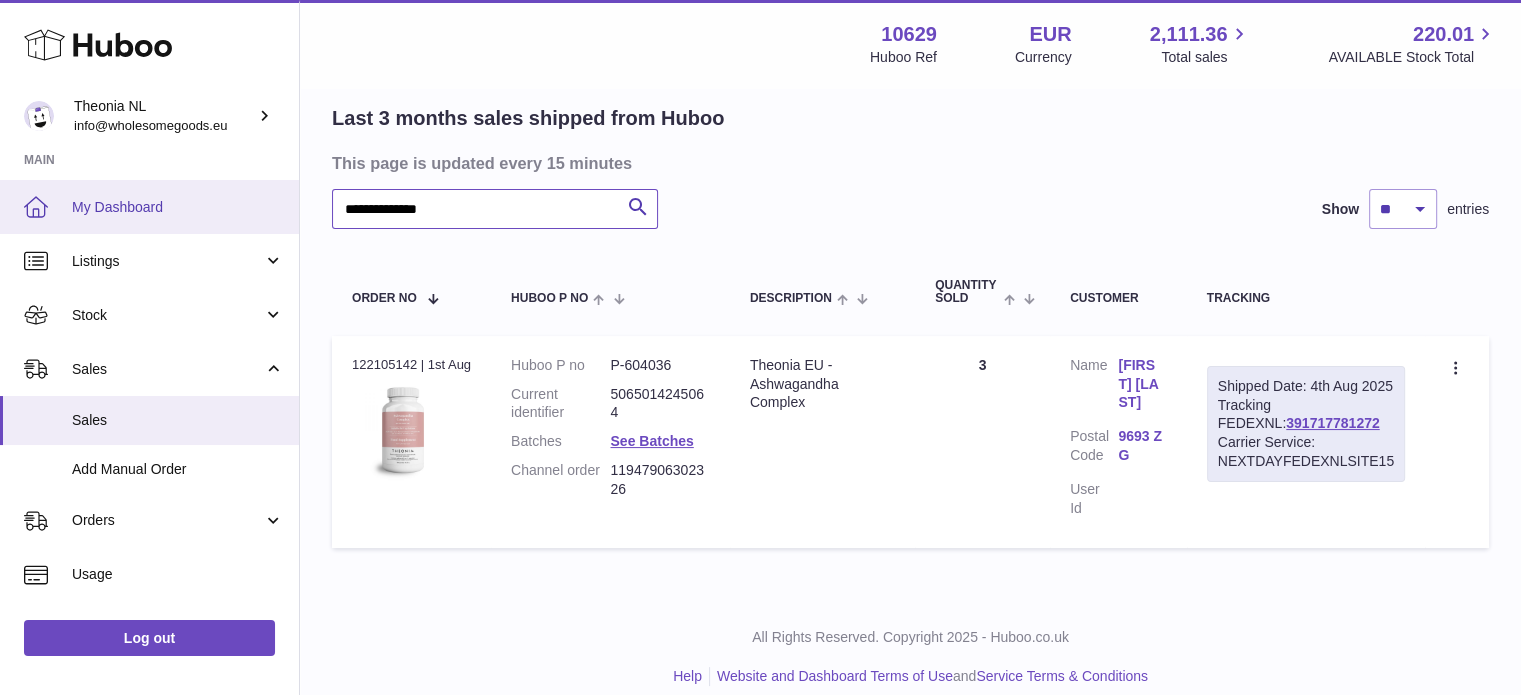 drag, startPoint x: 495, startPoint y: 200, endPoint x: 128, endPoint y: 180, distance: 367.54456 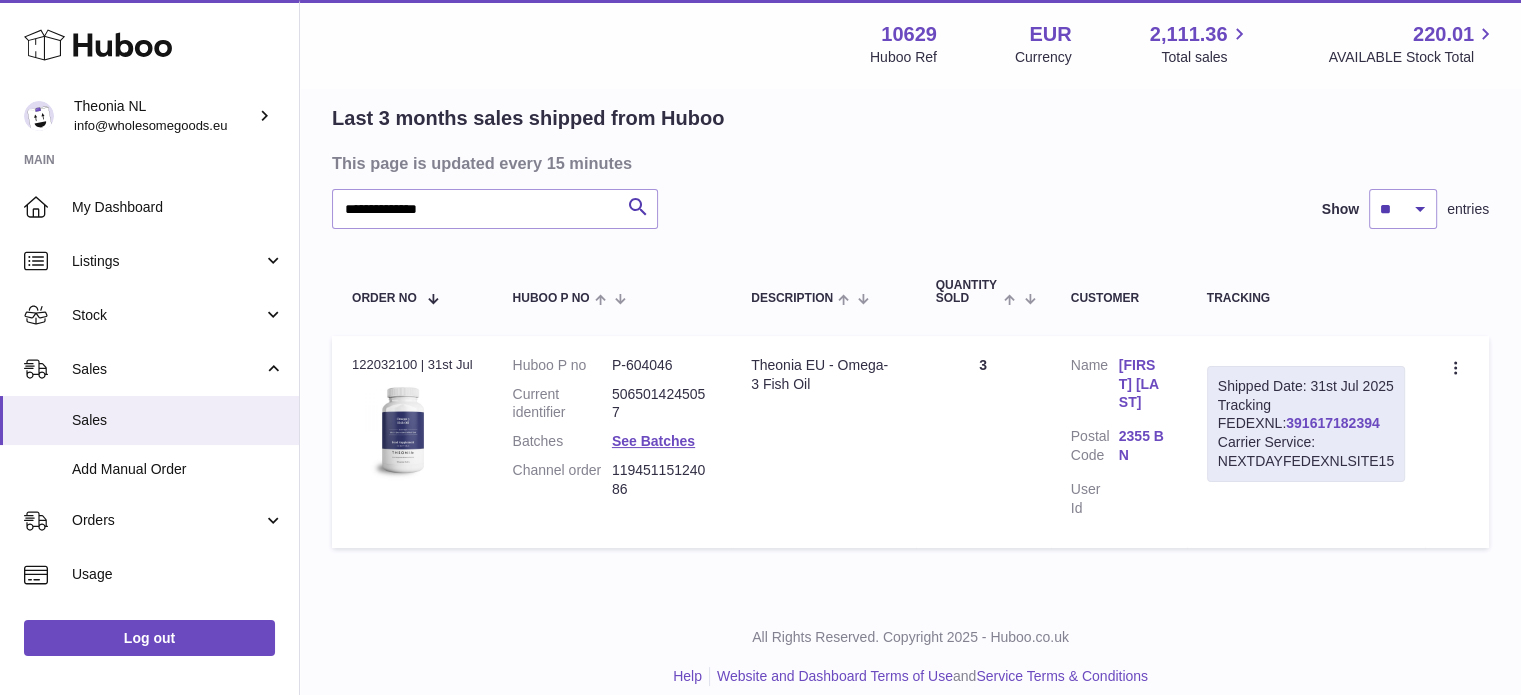 click on "391617182394" at bounding box center (1332, 423) 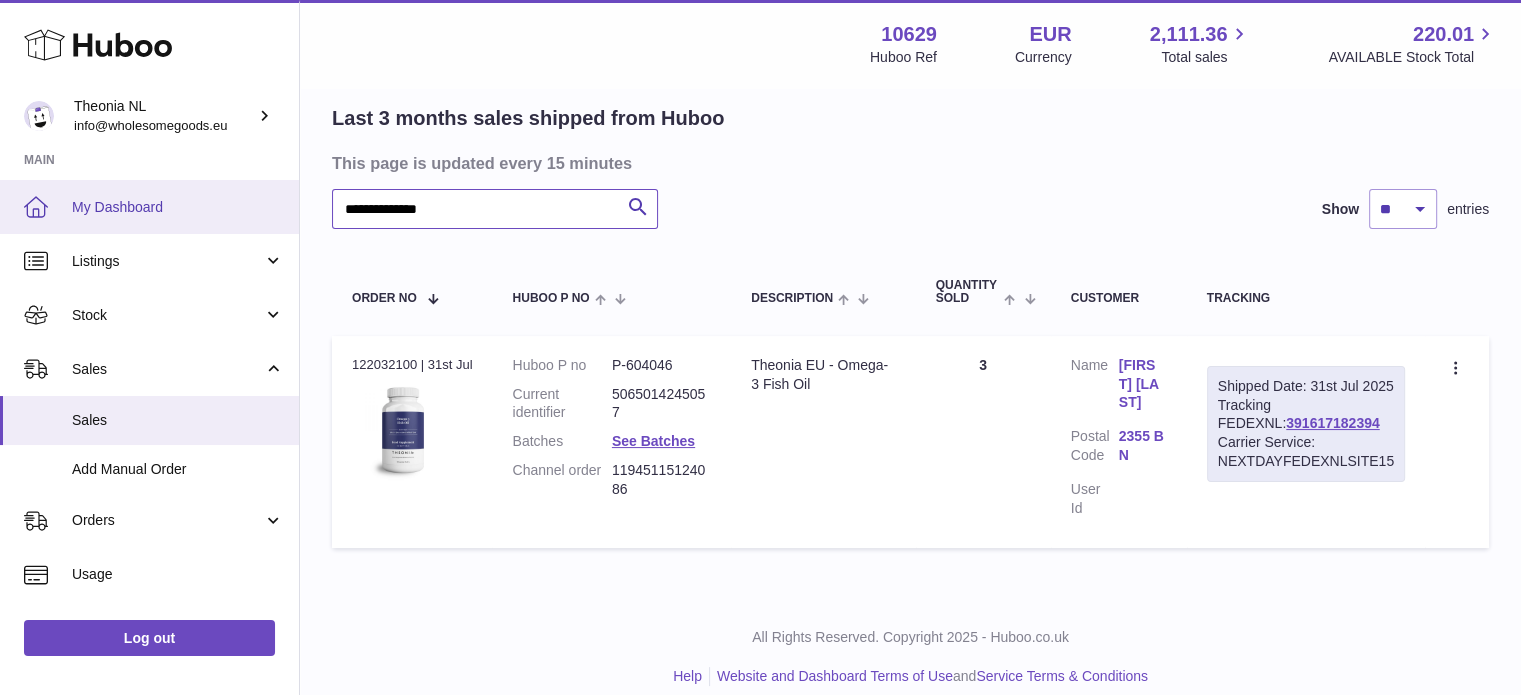 drag, startPoint x: 544, startPoint y: 224, endPoint x: 31, endPoint y: 216, distance: 513.0624 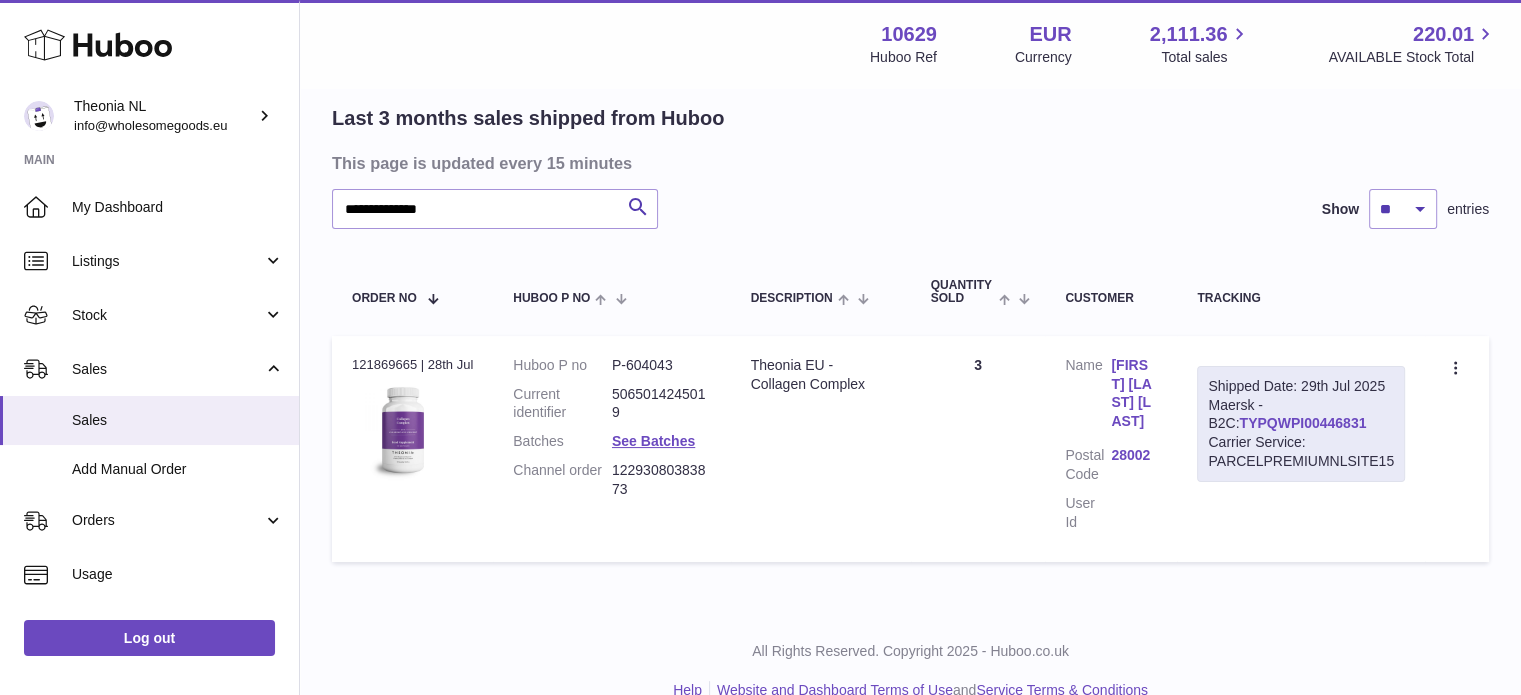 click on "TYPQWPI00446831" at bounding box center (1302, 423) 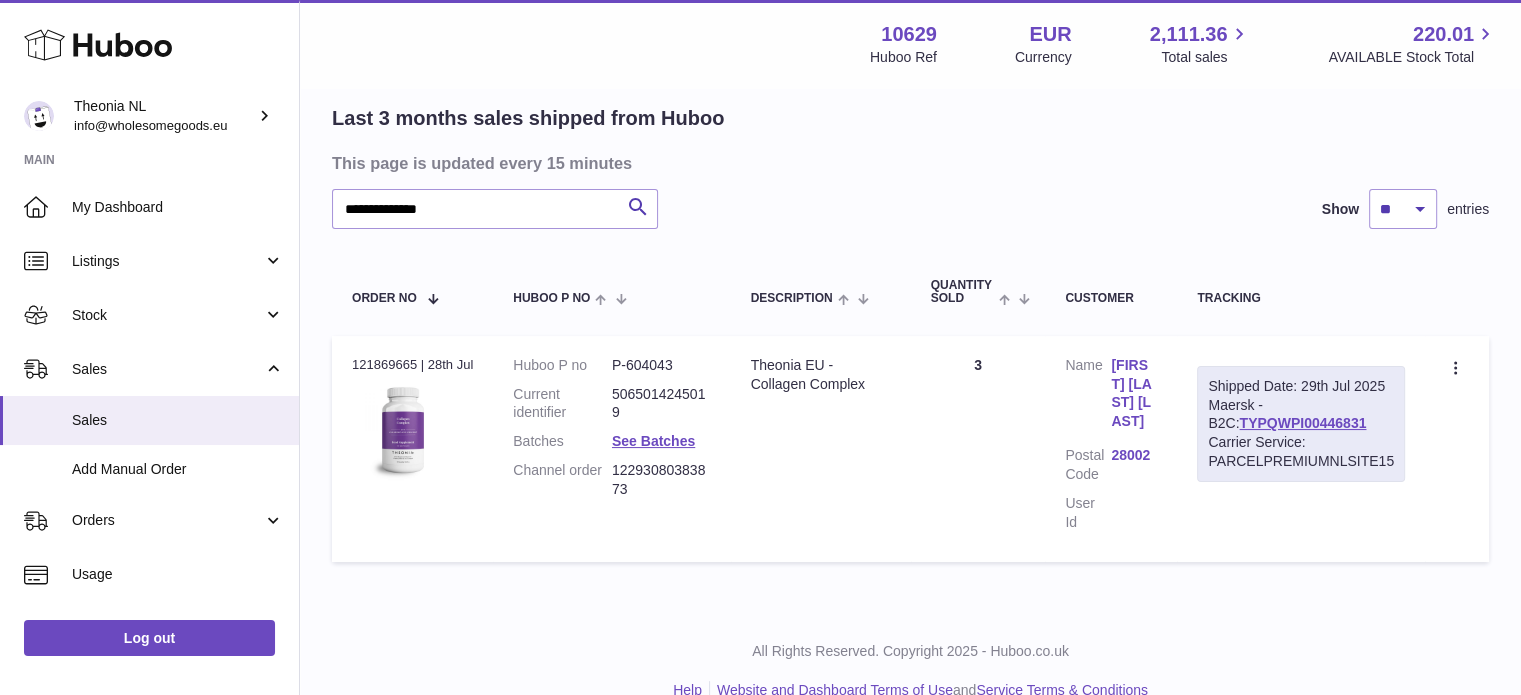 drag, startPoint x: 565, startPoint y: 235, endPoint x: 540, endPoint y: 223, distance: 27.730848 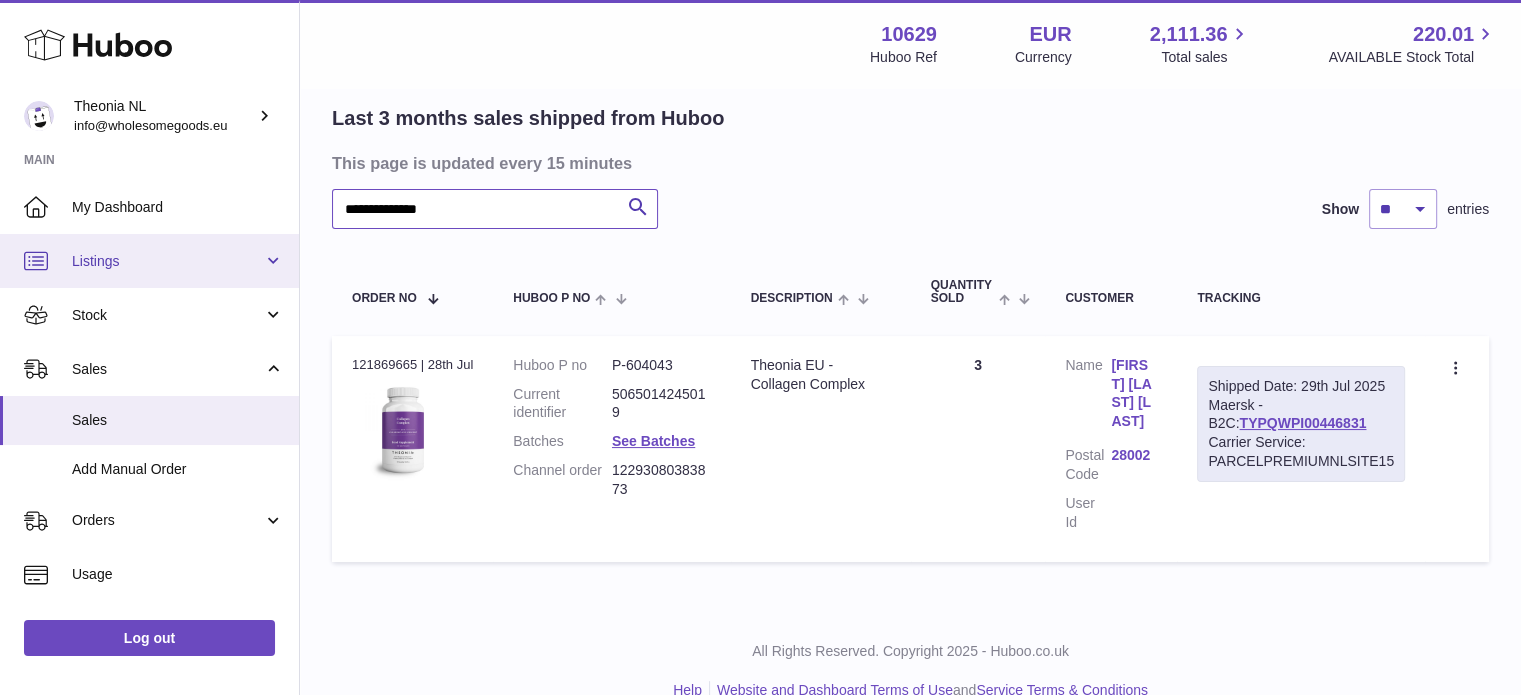 drag, startPoint x: 541, startPoint y: 221, endPoint x: 157, endPoint y: 249, distance: 385.01947 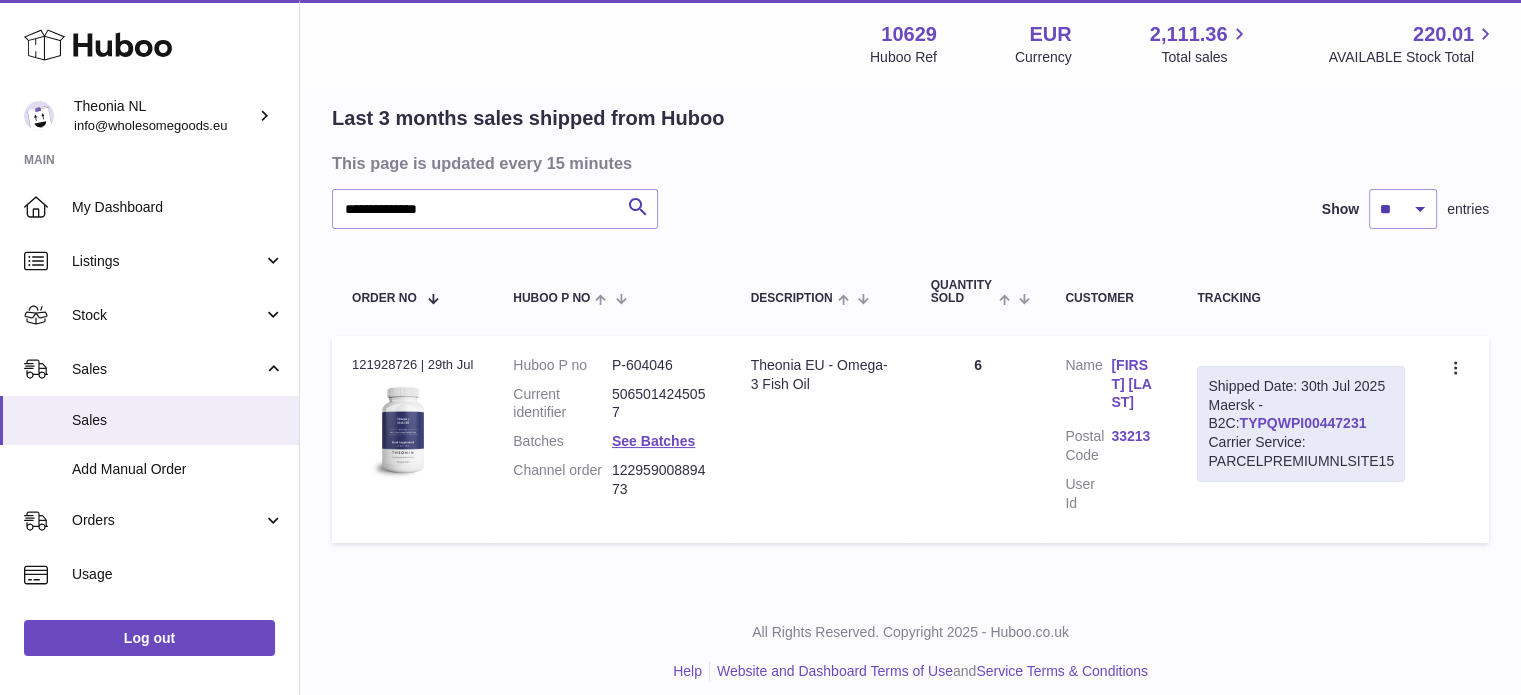 click on "TYPQWPI00447231" at bounding box center (1302, 423) 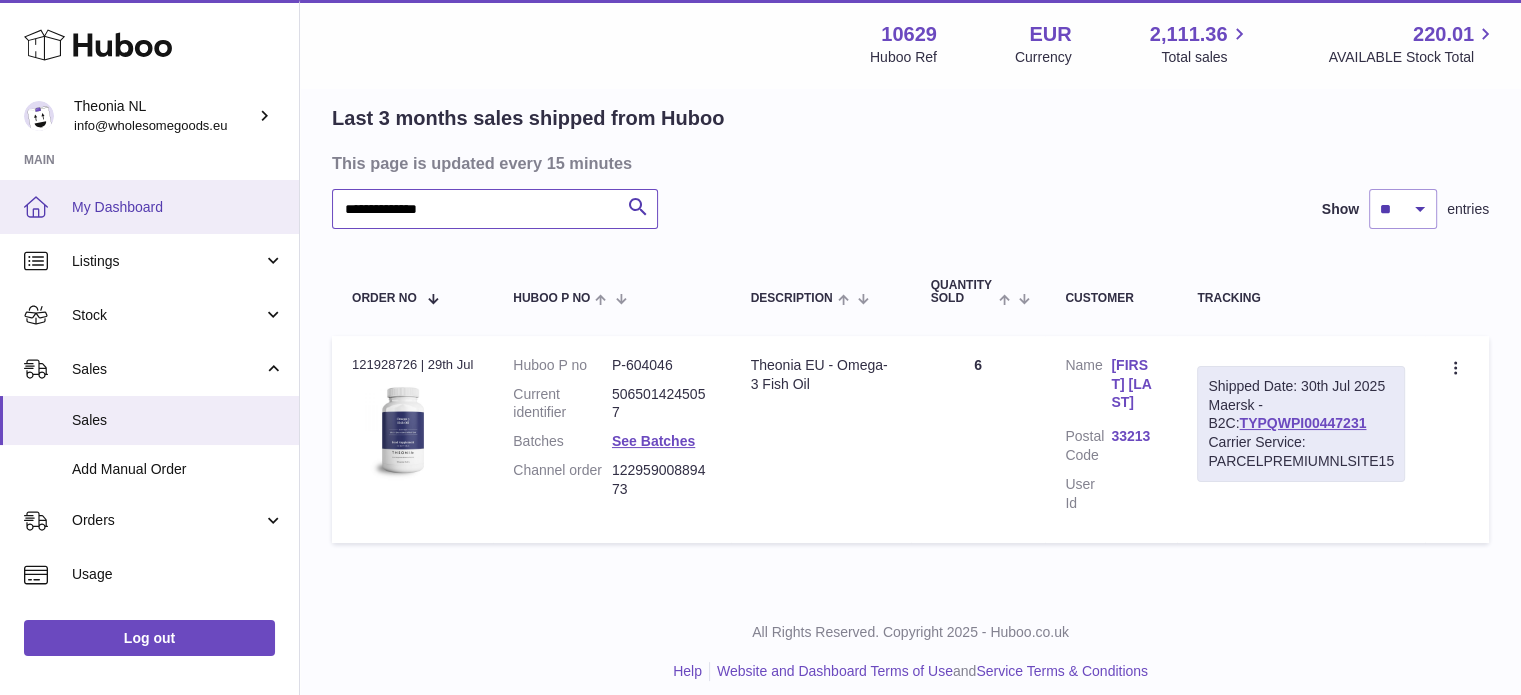 drag, startPoint x: 566, startPoint y: 211, endPoint x: 8, endPoint y: 199, distance: 558.129 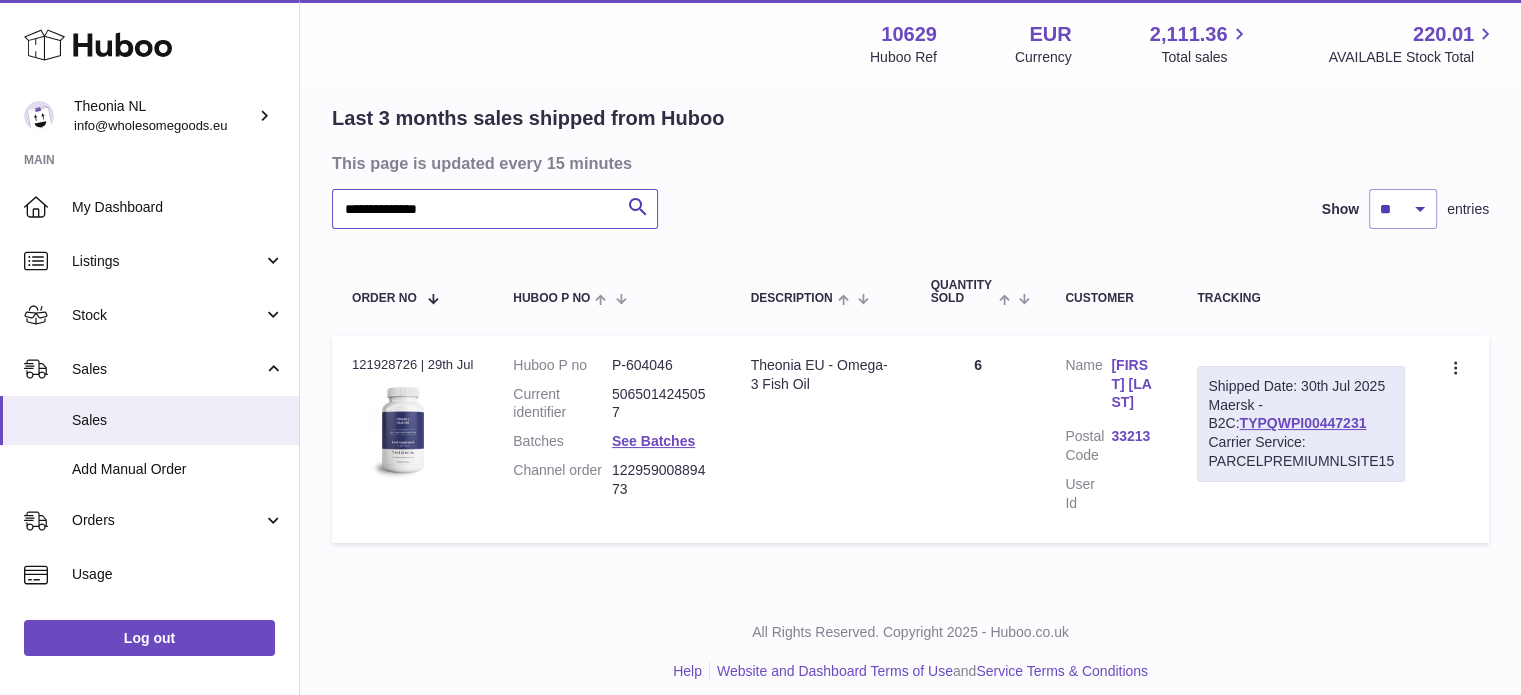 scroll, scrollTop: 0, scrollLeft: 0, axis: both 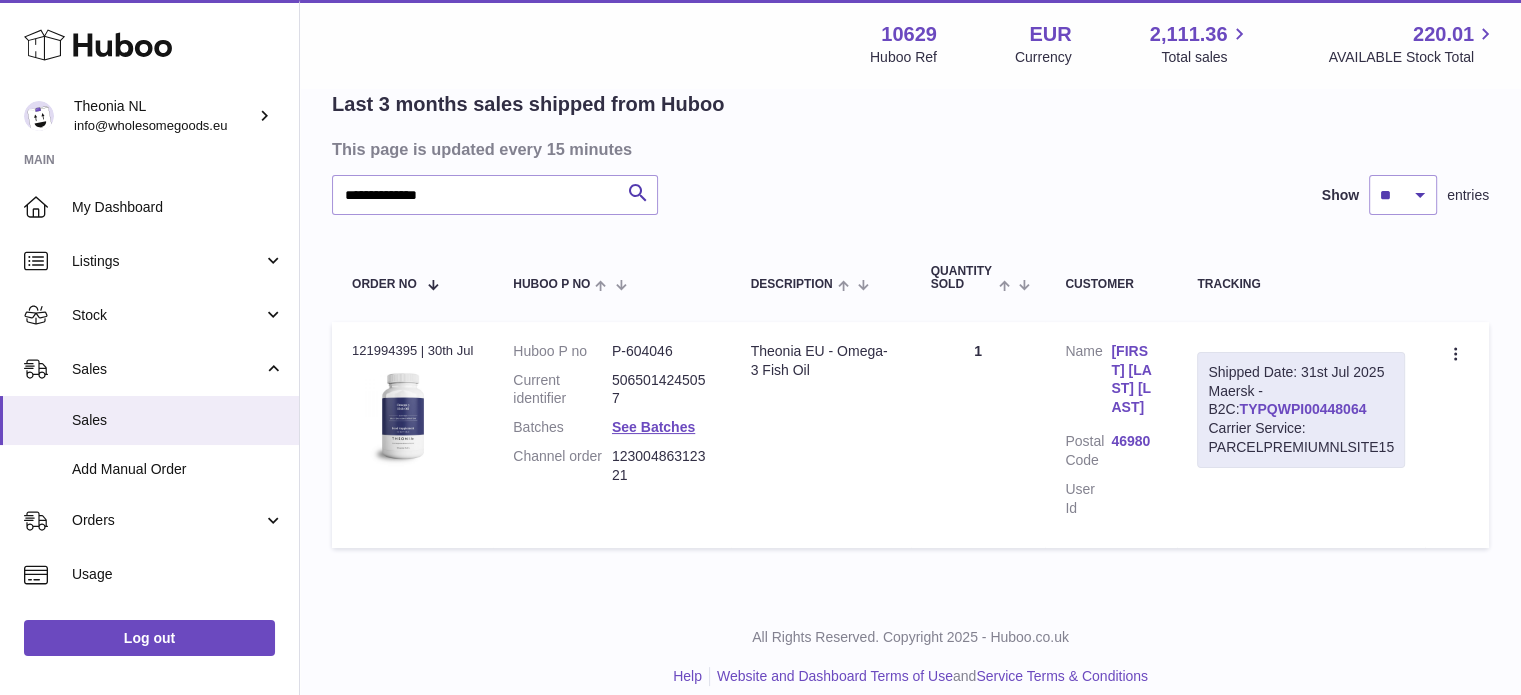 click on "TYPQWPI00448064" at bounding box center [1302, 409] 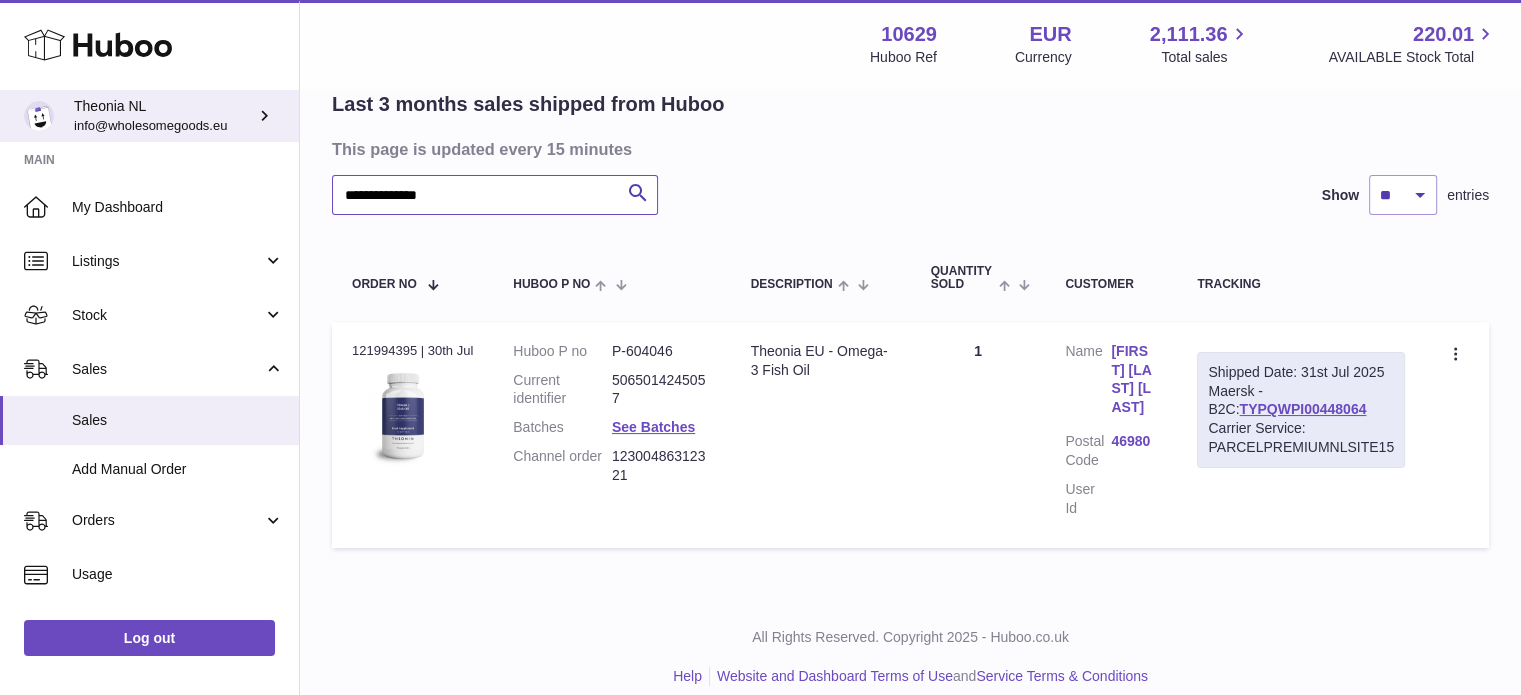 drag, startPoint x: 166, startPoint y: 168, endPoint x: 0, endPoint y: 128, distance: 170.75128 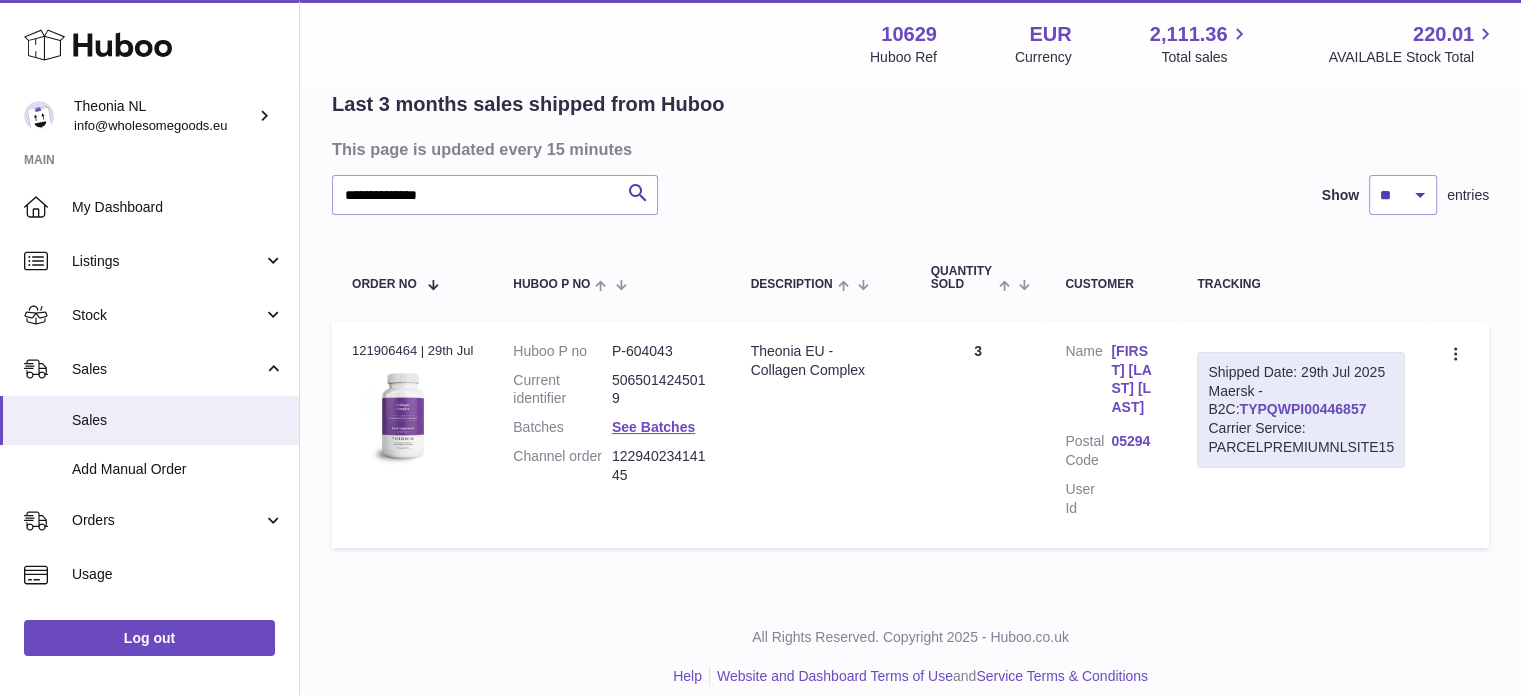 click on "TYPQWPI00446857" at bounding box center (1302, 409) 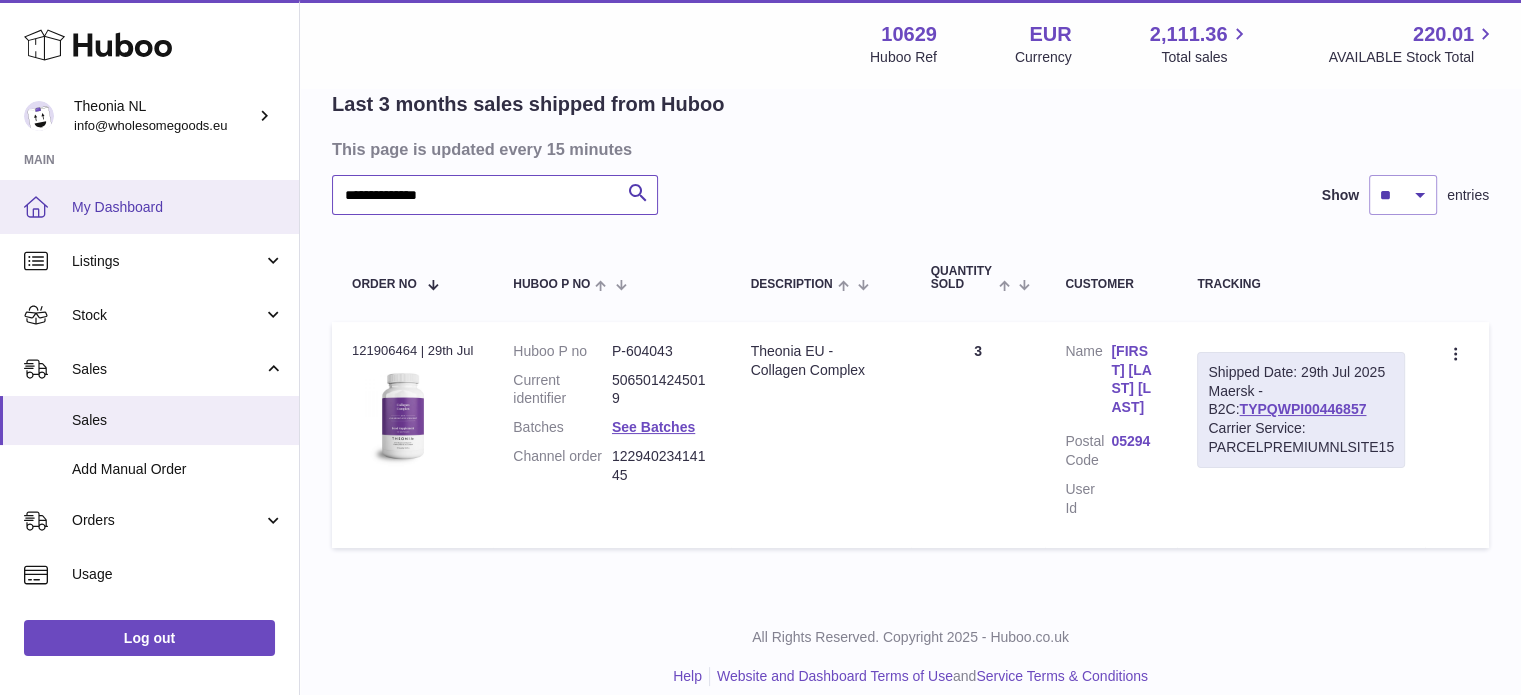 drag, startPoint x: 589, startPoint y: 202, endPoint x: 24, endPoint y: 211, distance: 565.07166 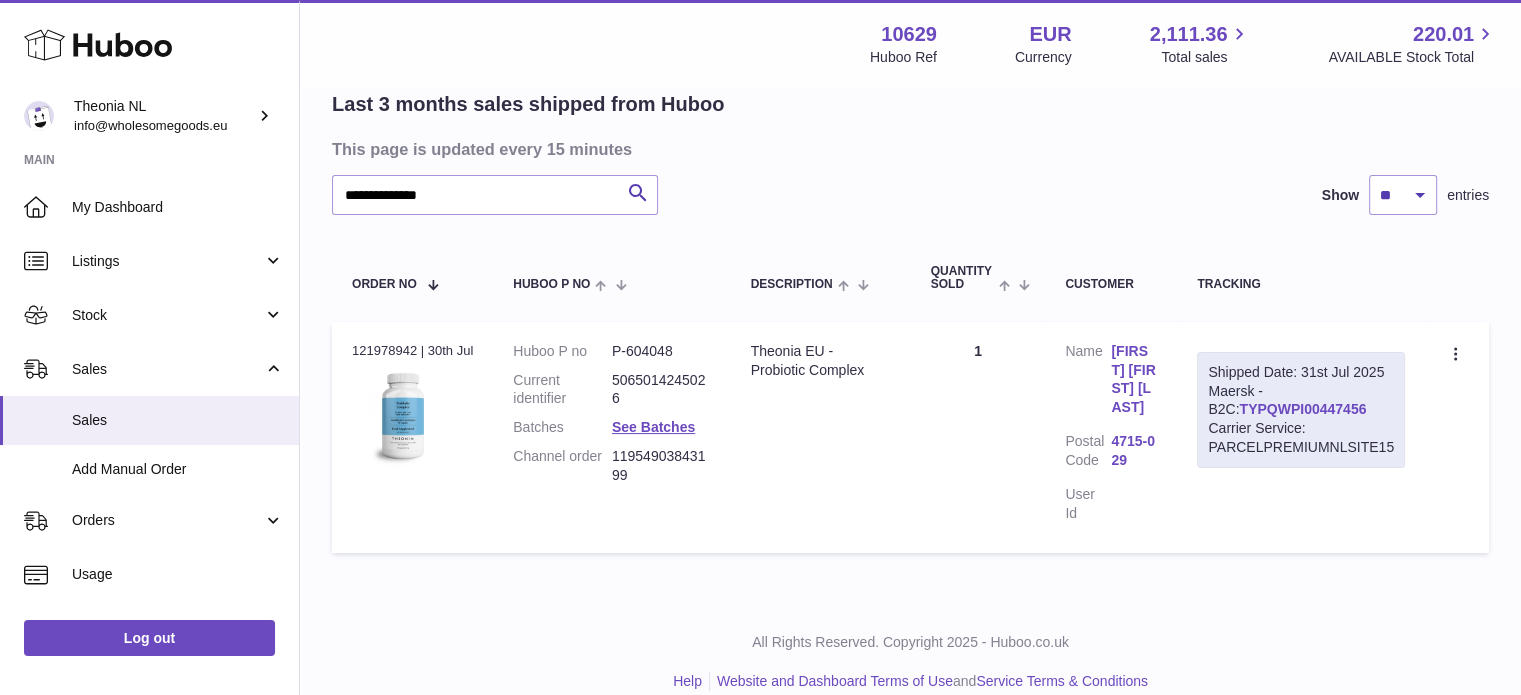 click on "TYPQWPI00447456" at bounding box center [1302, 409] 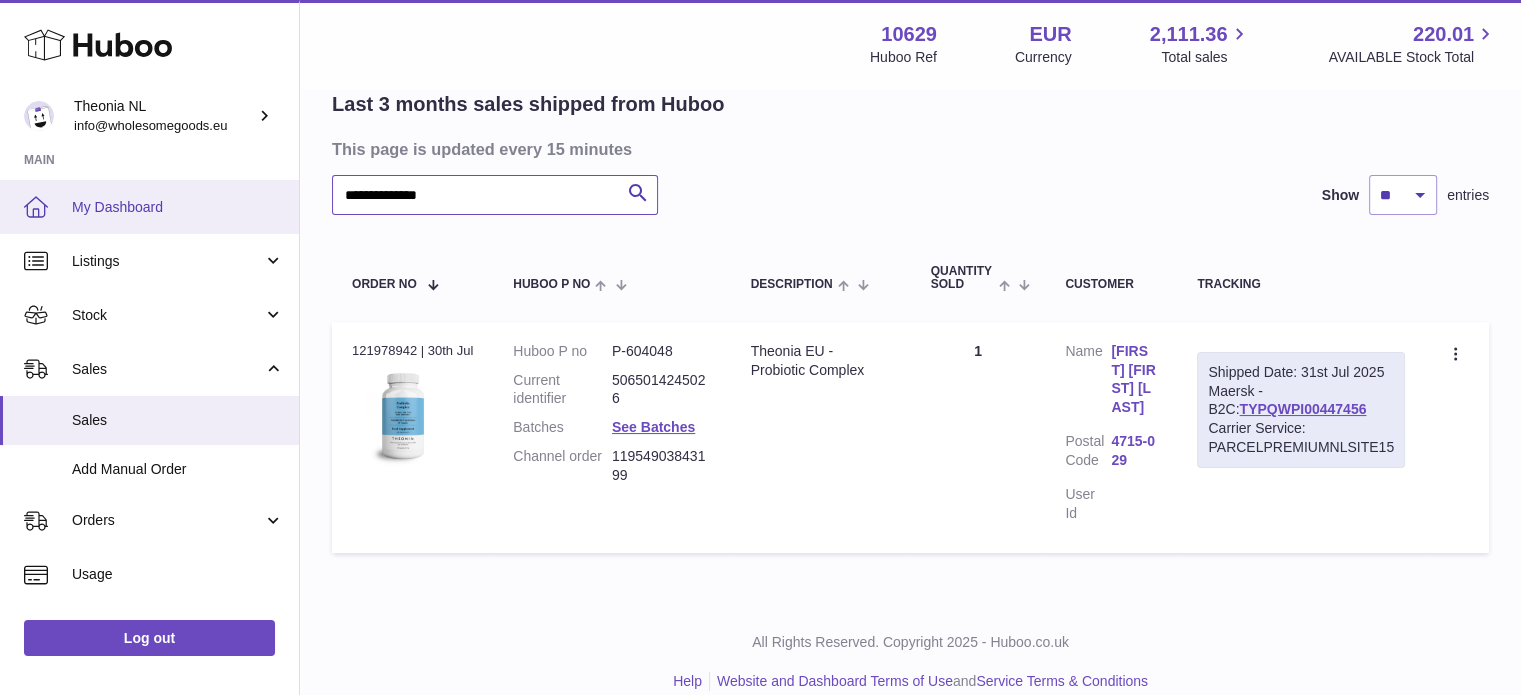 drag, startPoint x: 550, startPoint y: 206, endPoint x: 0, endPoint y: 197, distance: 550.0736 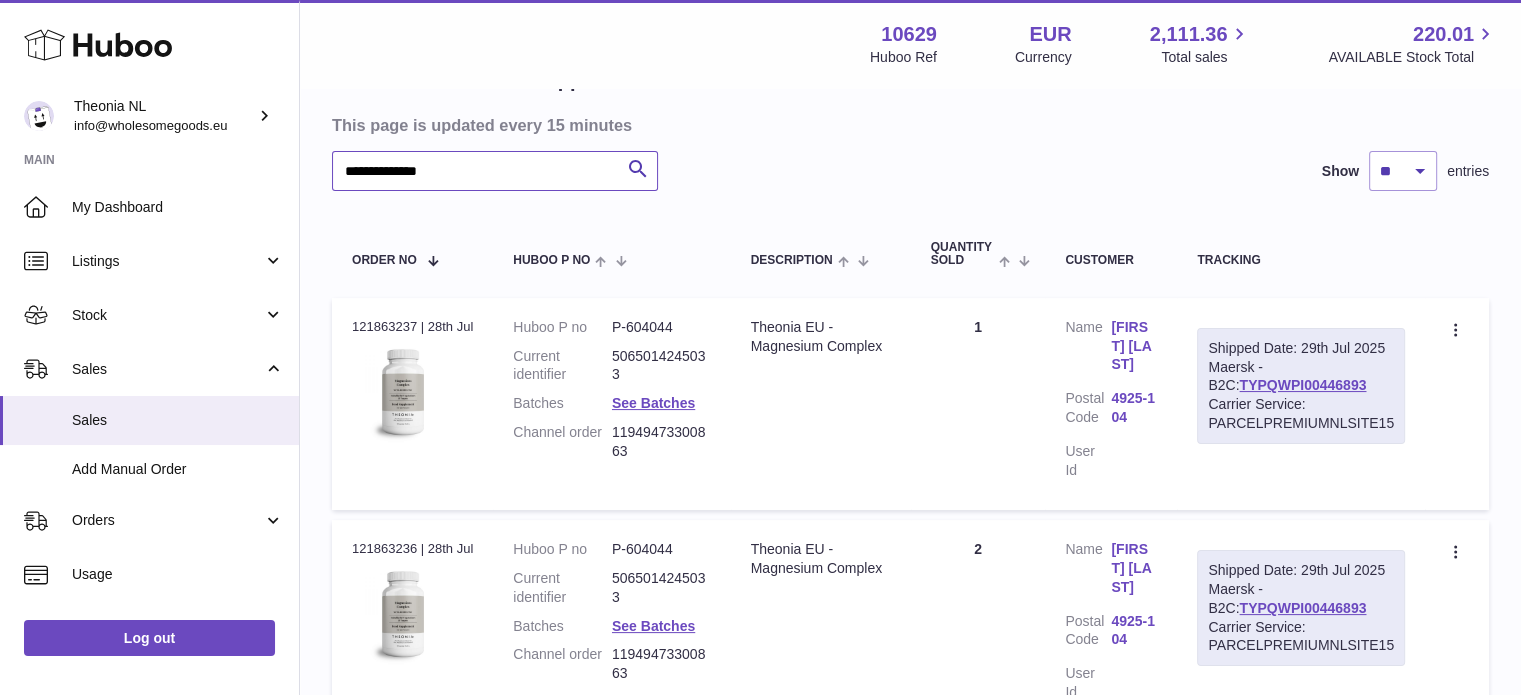 scroll, scrollTop: 379, scrollLeft: 0, axis: vertical 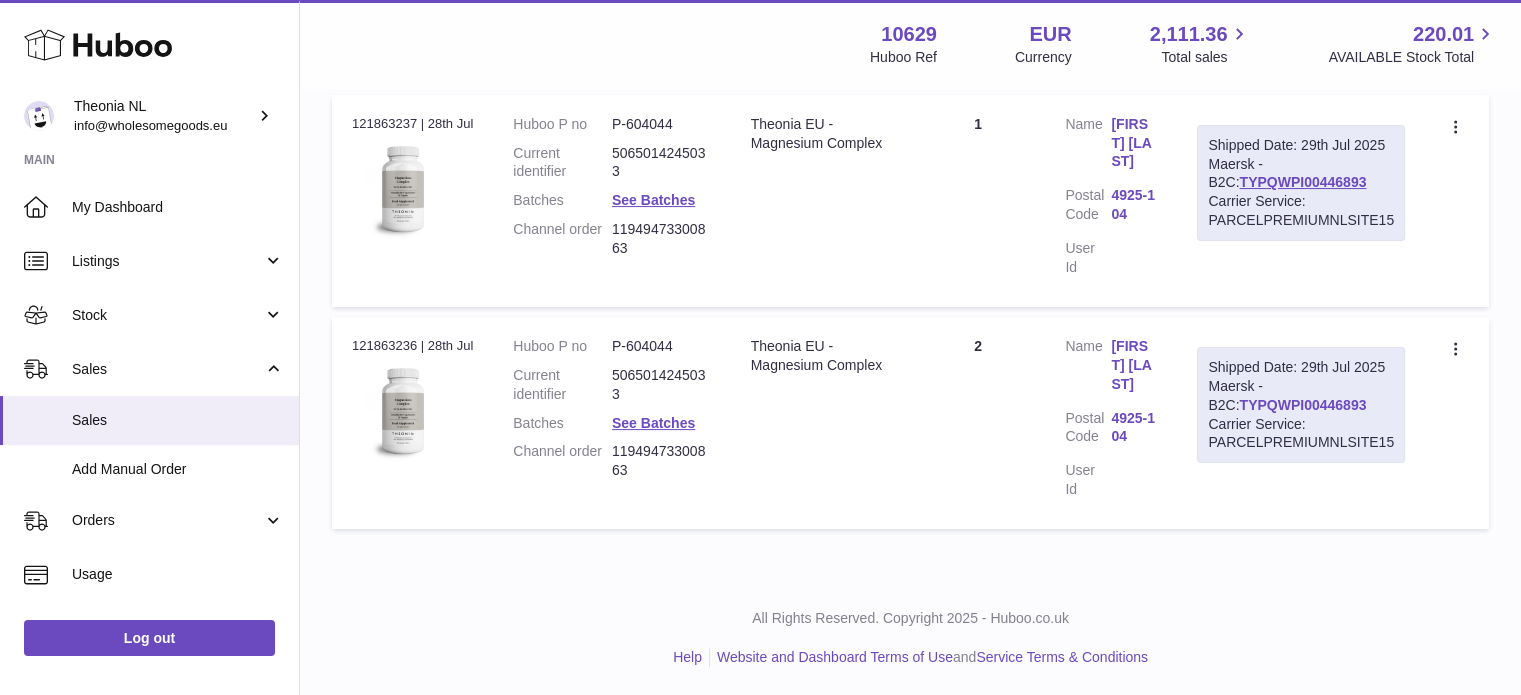 click on "TYPQWPI00446893" at bounding box center (1302, 405) 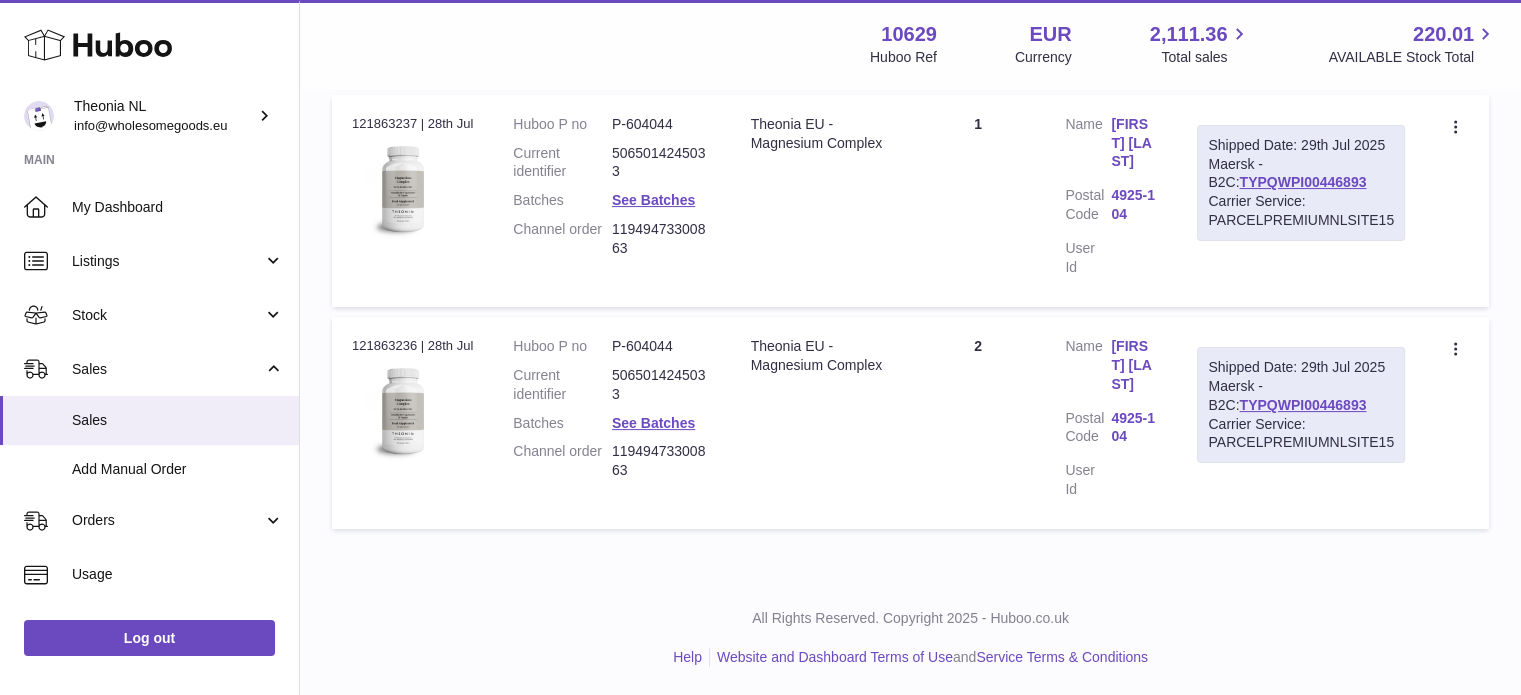 scroll, scrollTop: 0, scrollLeft: 0, axis: both 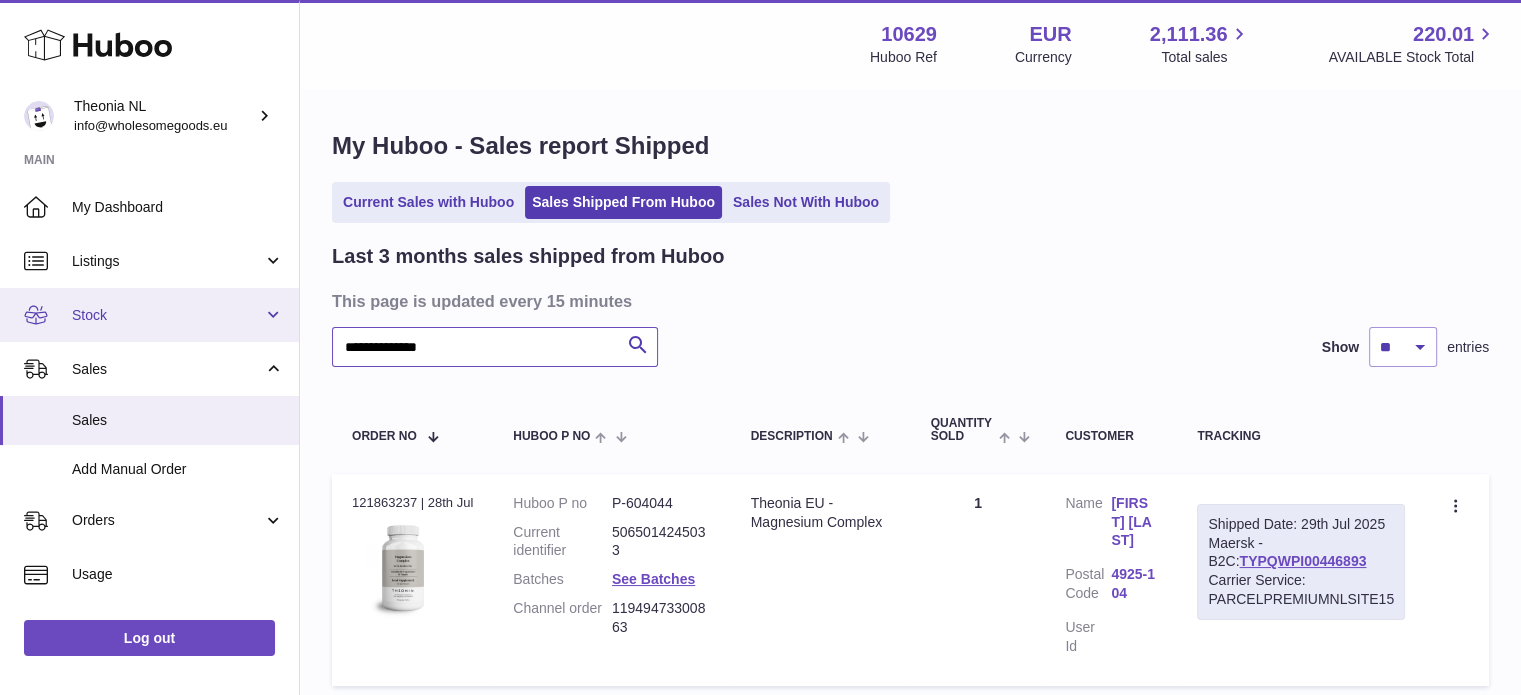 drag, startPoint x: 497, startPoint y: 358, endPoint x: 50, endPoint y: 327, distance: 448.07367 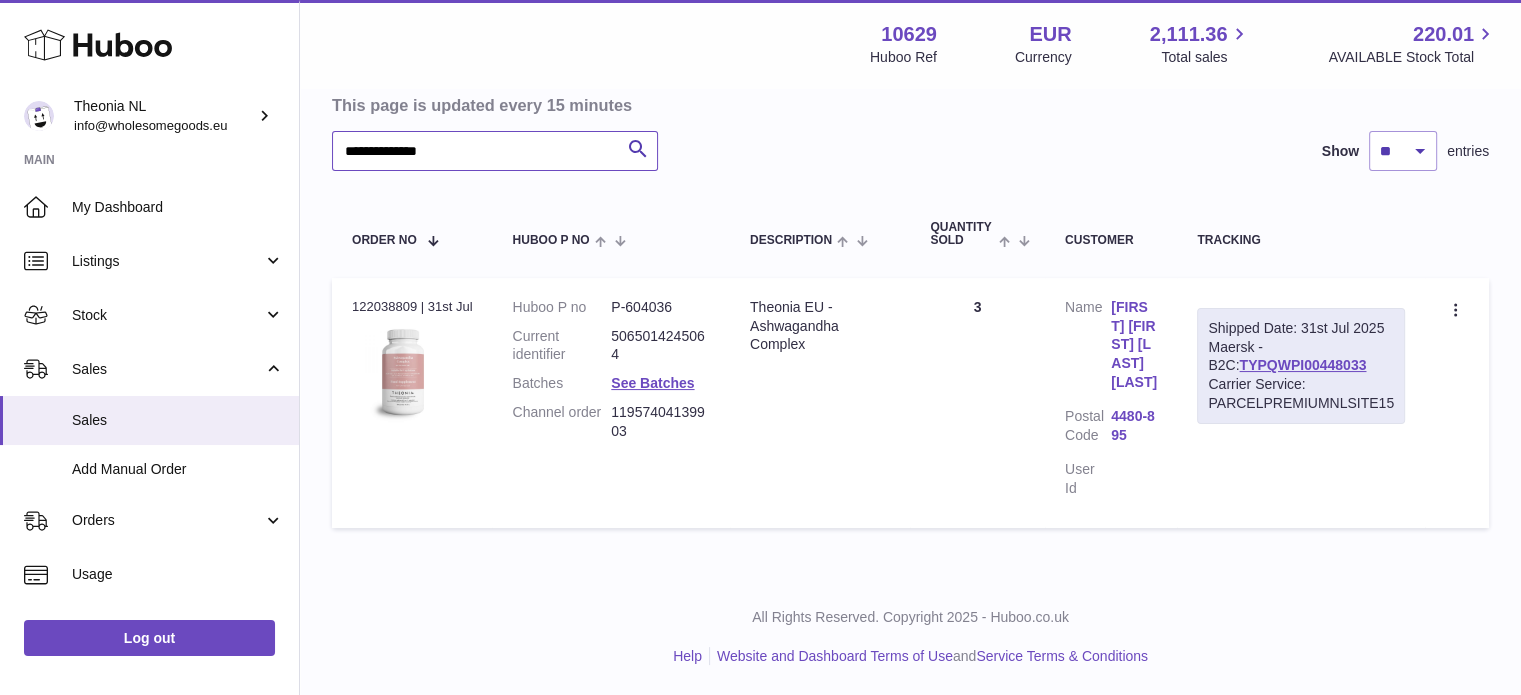 scroll, scrollTop: 214, scrollLeft: 0, axis: vertical 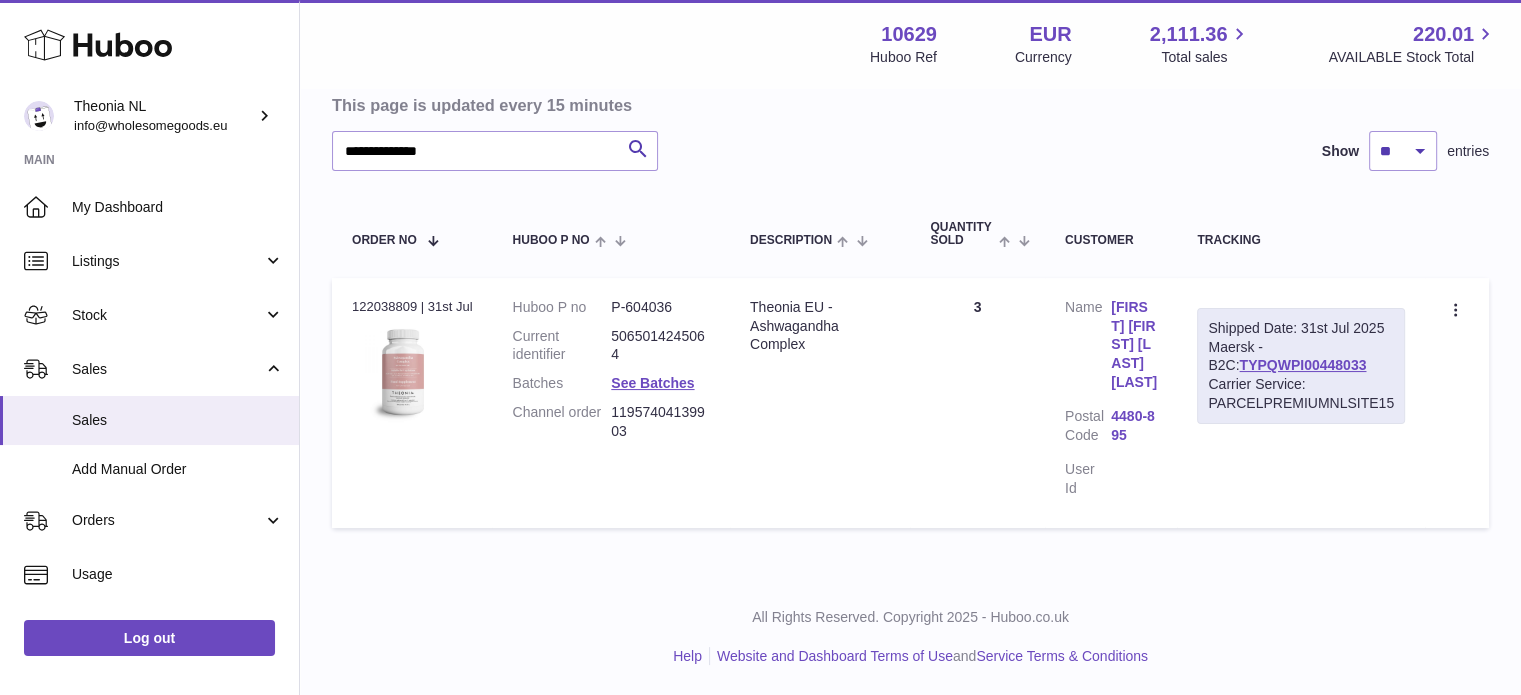 click on "Shipped Date: 31st Jul 2025
Maersk - B2C:
TYPQWPI00448033
Carrier Service: PARCELPREMIUMNLSITE15" at bounding box center (1301, 366) 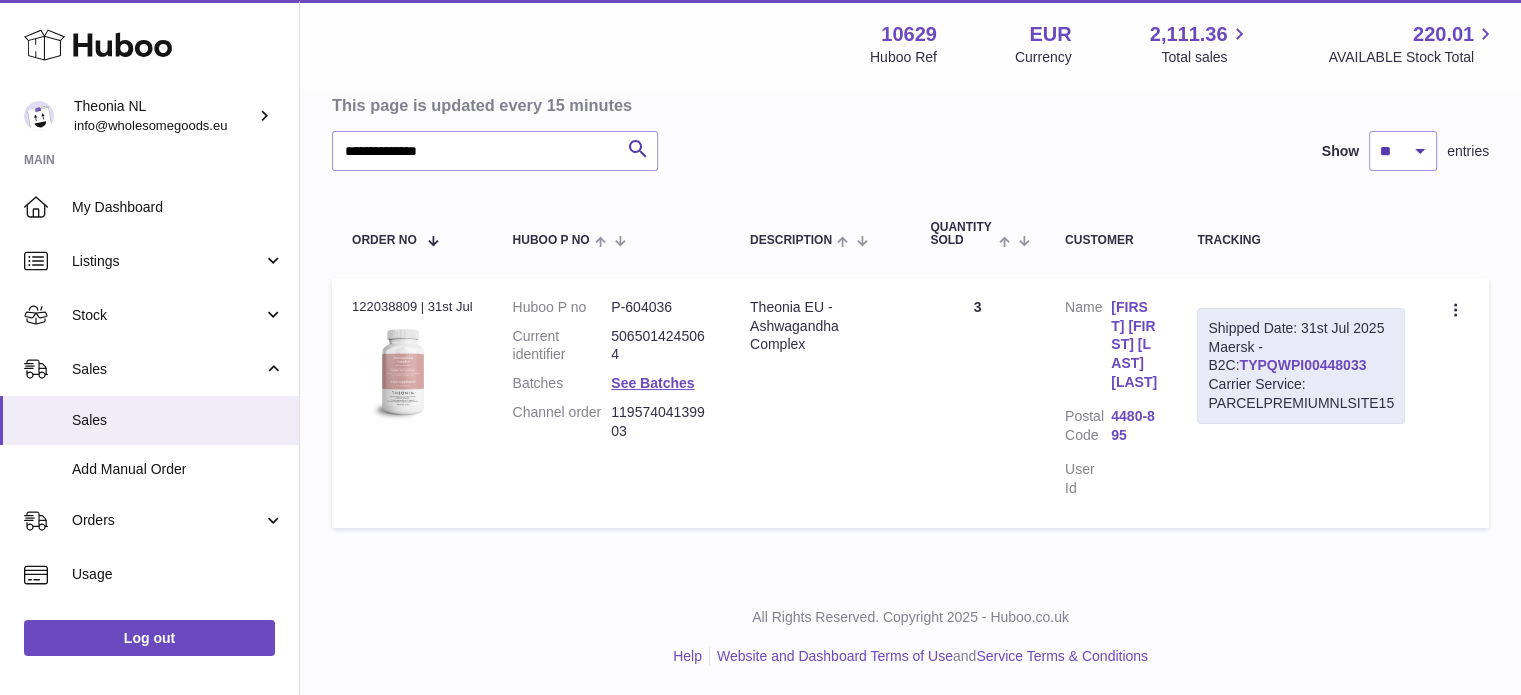 click on "TYPQWPI00448033" at bounding box center [1302, 365] 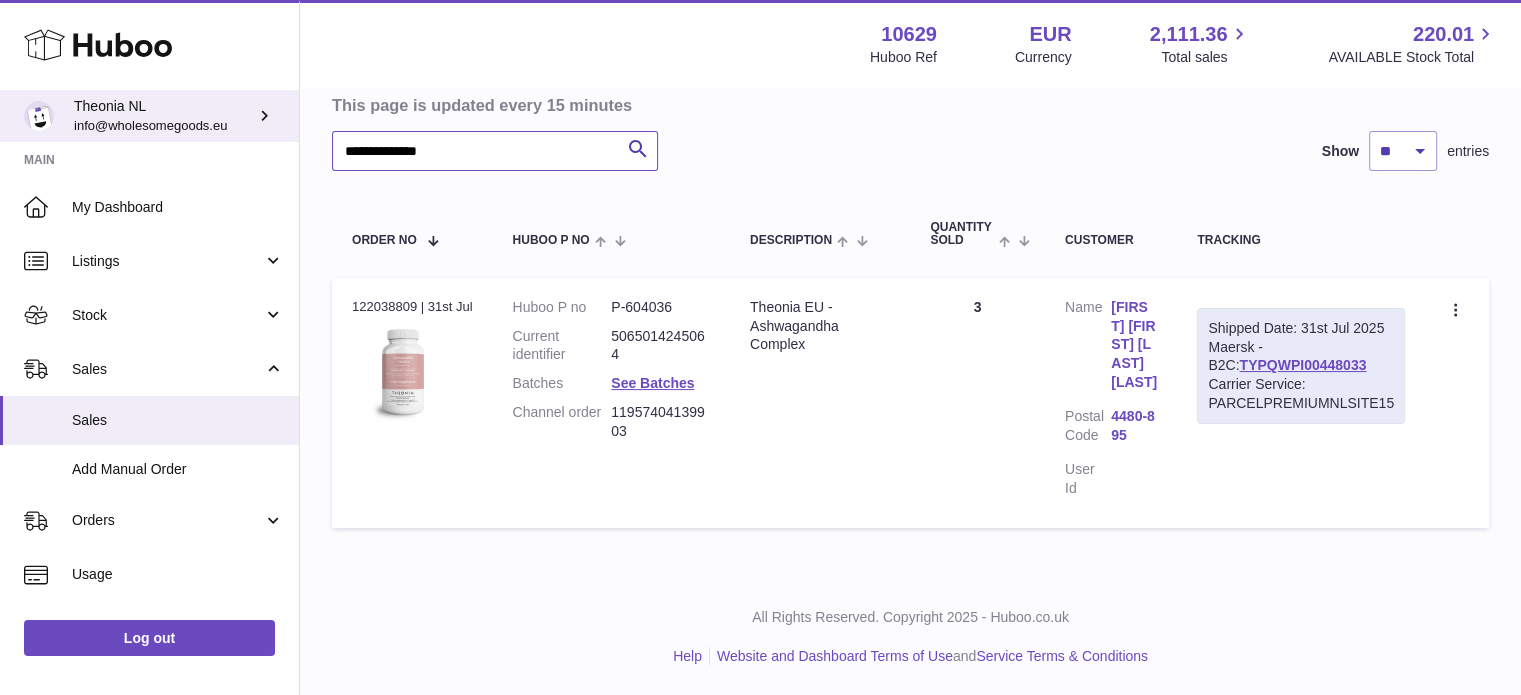 drag, startPoint x: 536, startPoint y: 122, endPoint x: 70, endPoint y: 112, distance: 466.10727 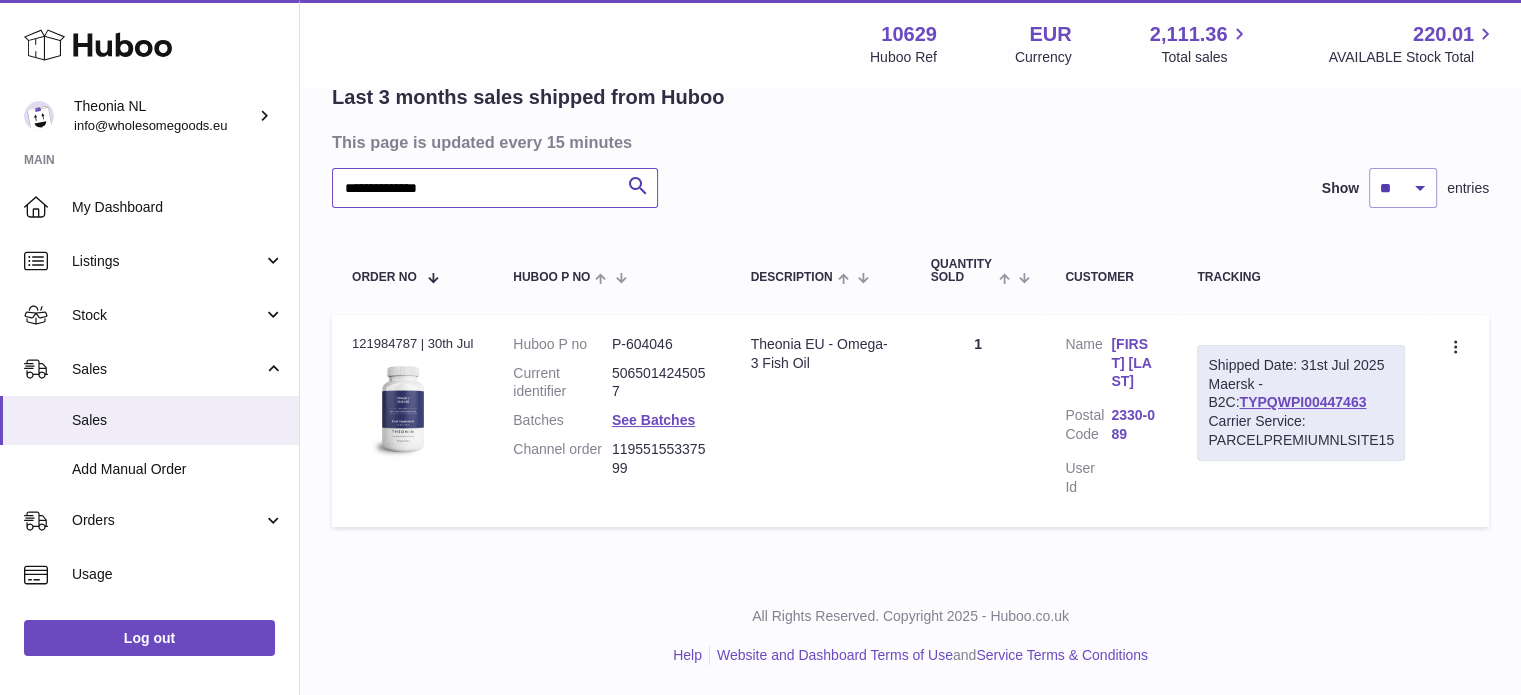 scroll, scrollTop: 138, scrollLeft: 0, axis: vertical 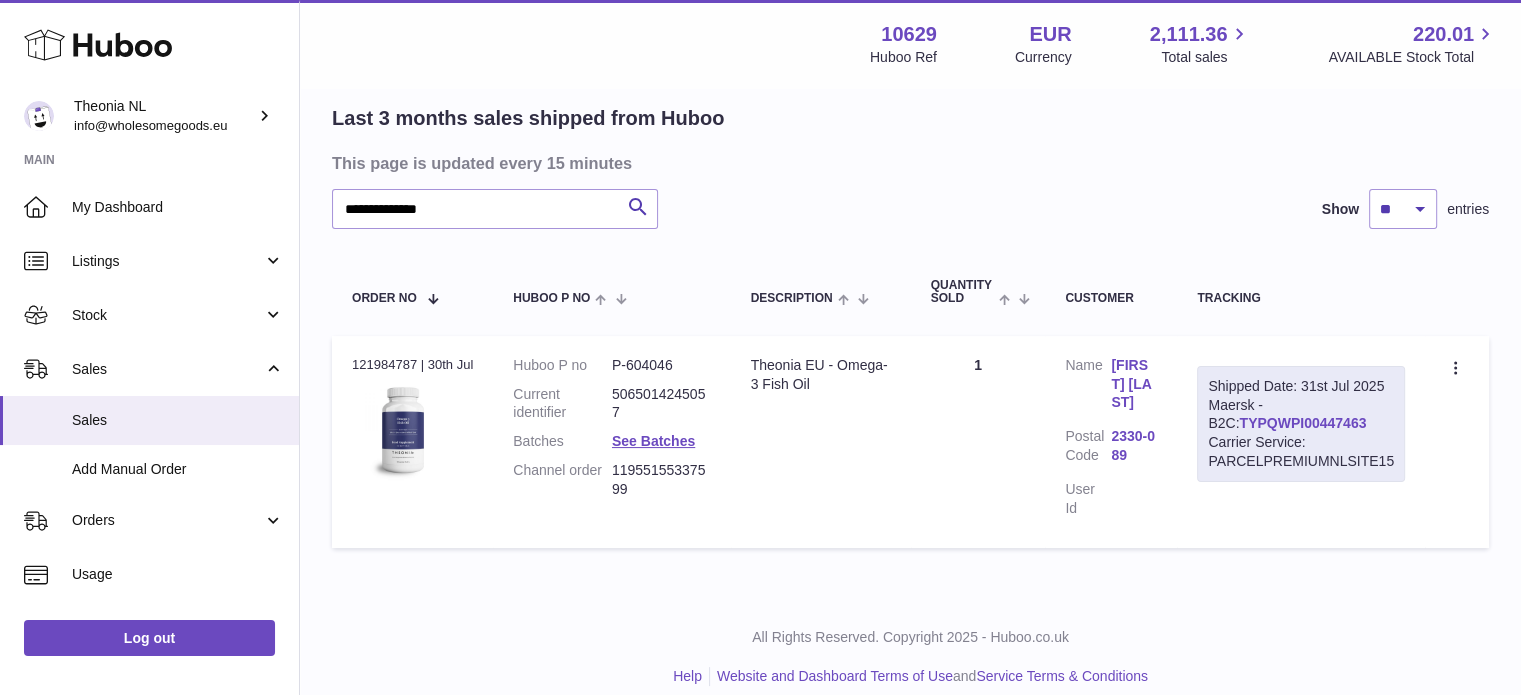 click on "TYPQWPI00447463" at bounding box center (1302, 423) 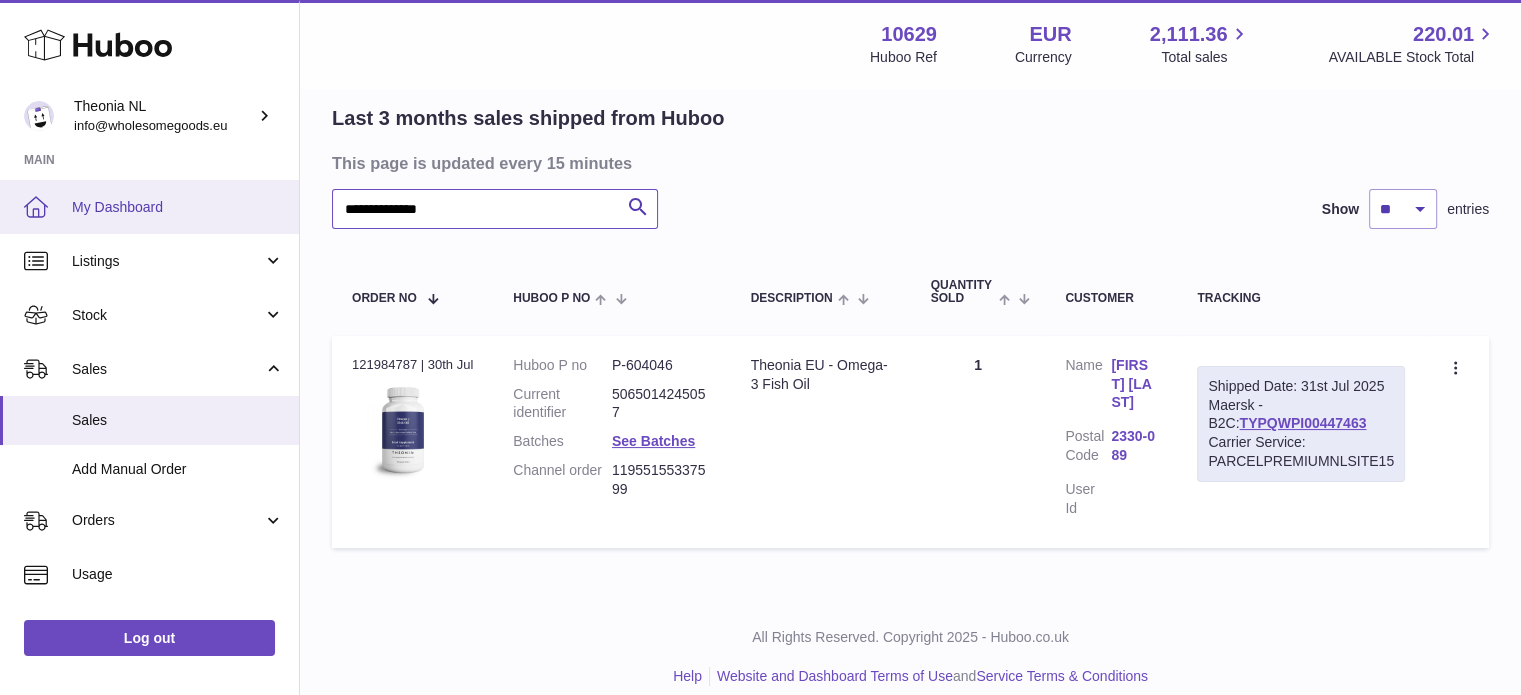 drag, startPoint x: 576, startPoint y: 223, endPoint x: 0, endPoint y: 213, distance: 576.0868 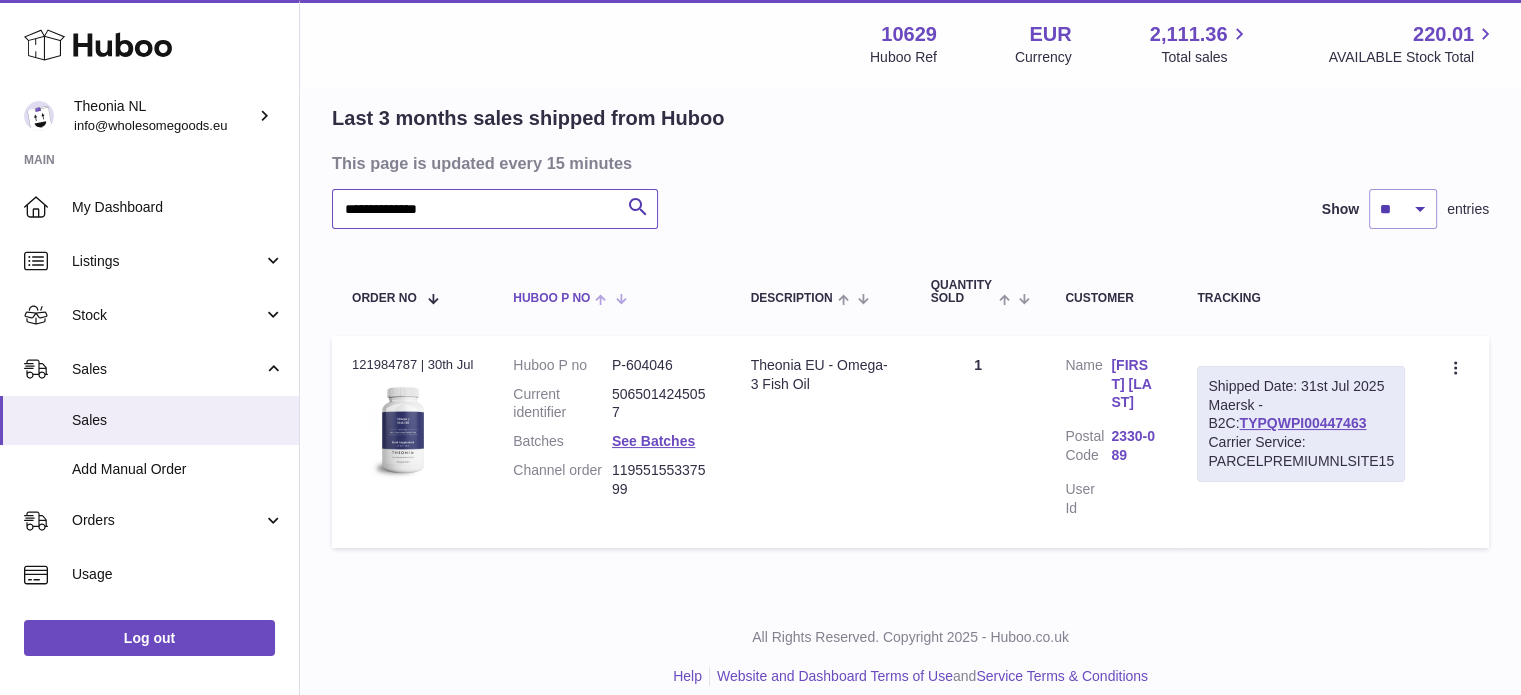 paste 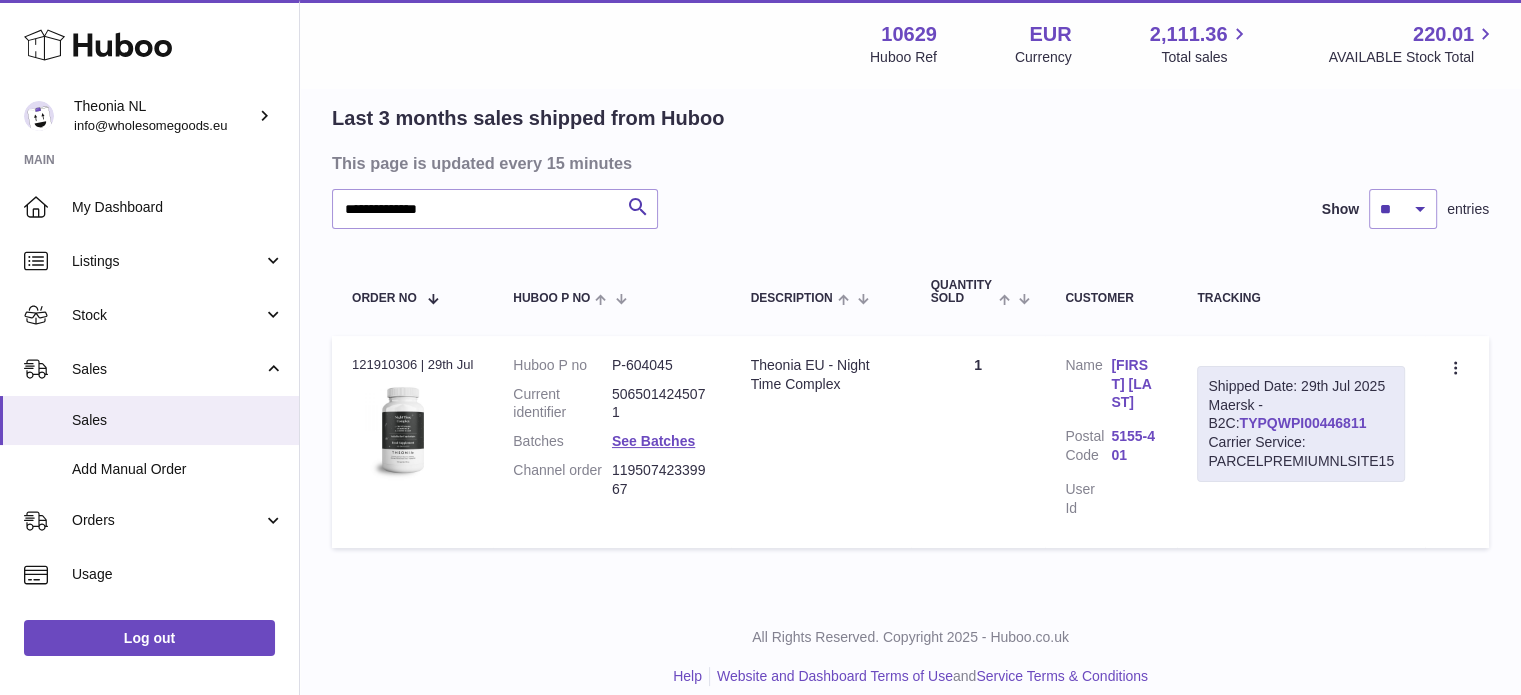 click on "TYPQWPI00446811" at bounding box center (1302, 423) 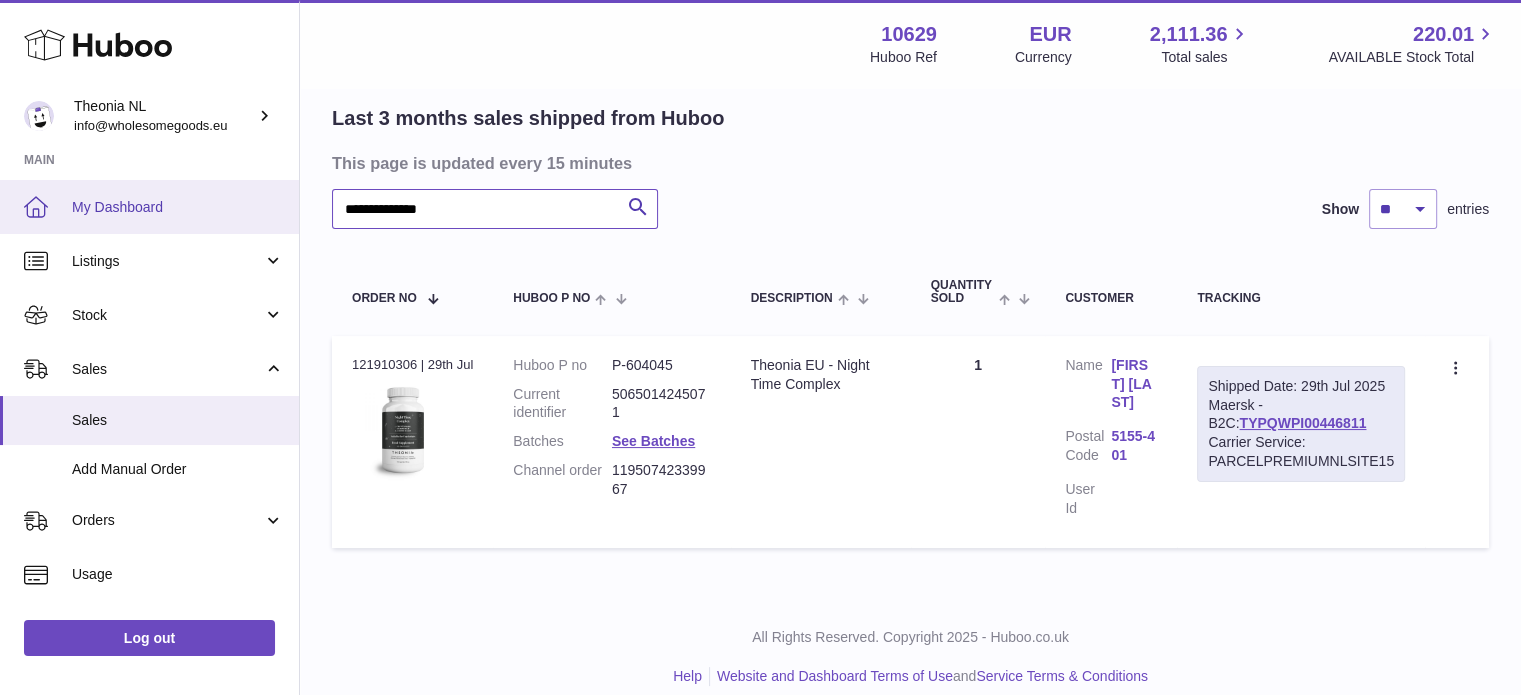 drag, startPoint x: 607, startPoint y: 204, endPoint x: 4, endPoint y: 217, distance: 603.14014 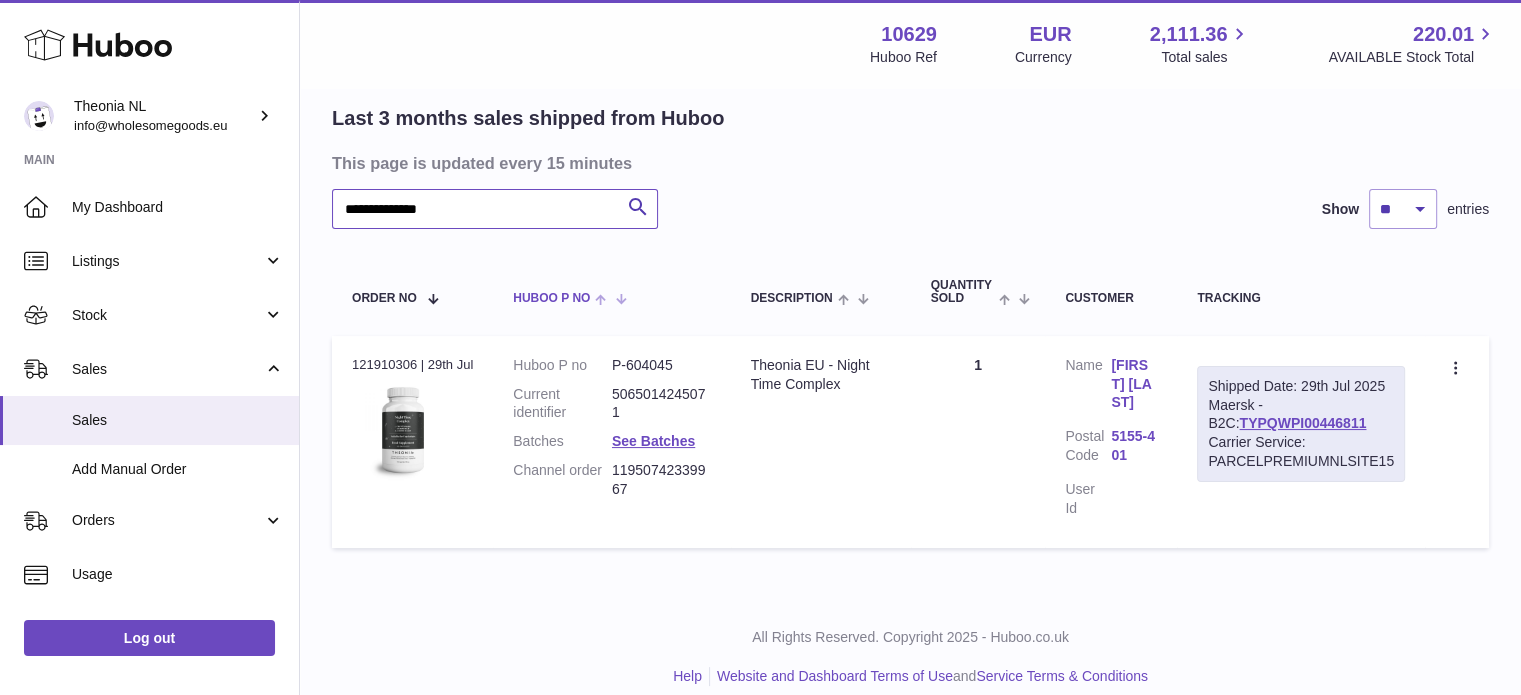 paste 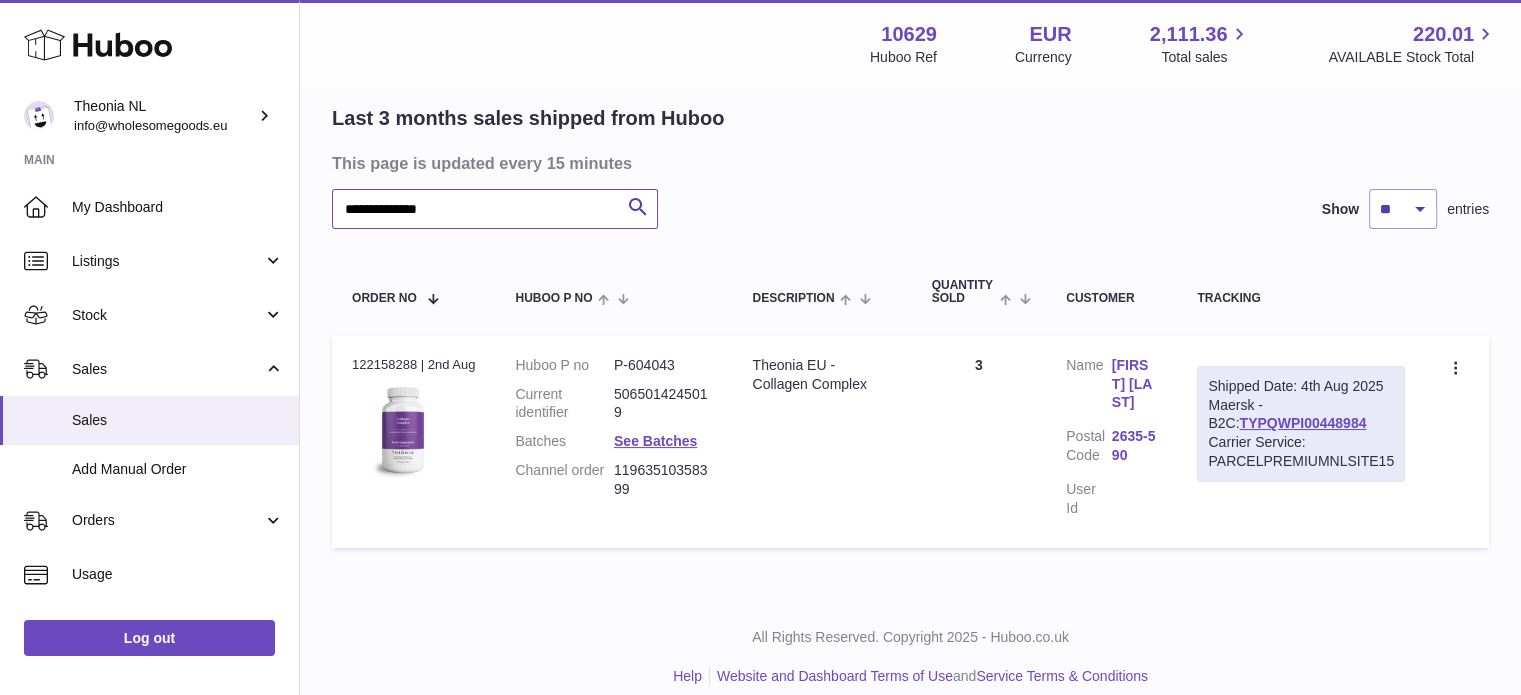 type on "**********" 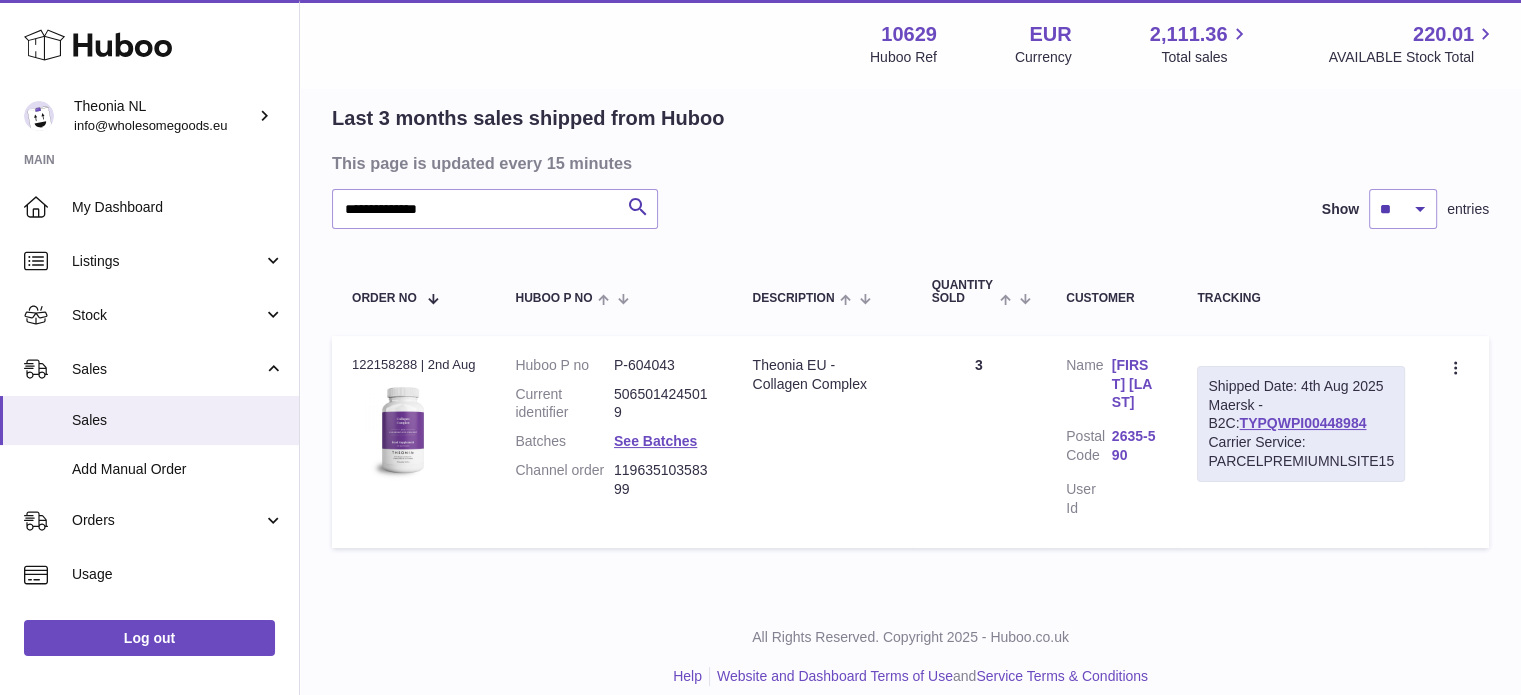 click on "TYPQWPI00448984" at bounding box center (1302, 423) 